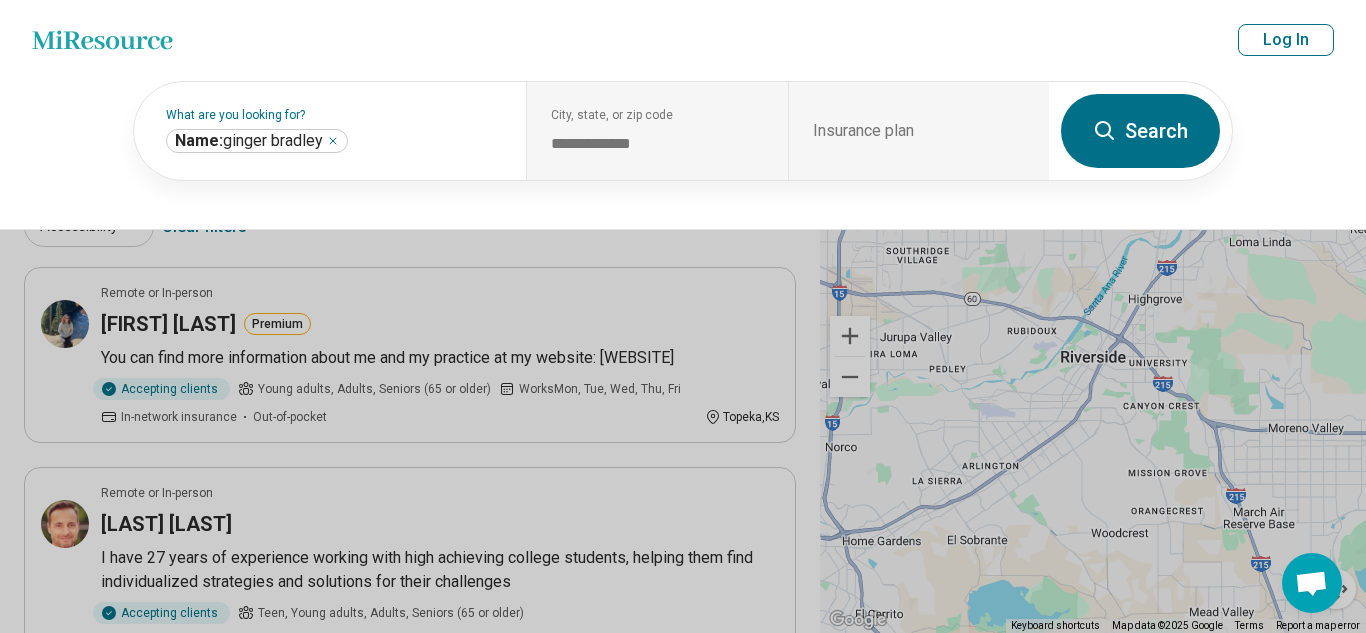 select on "***" 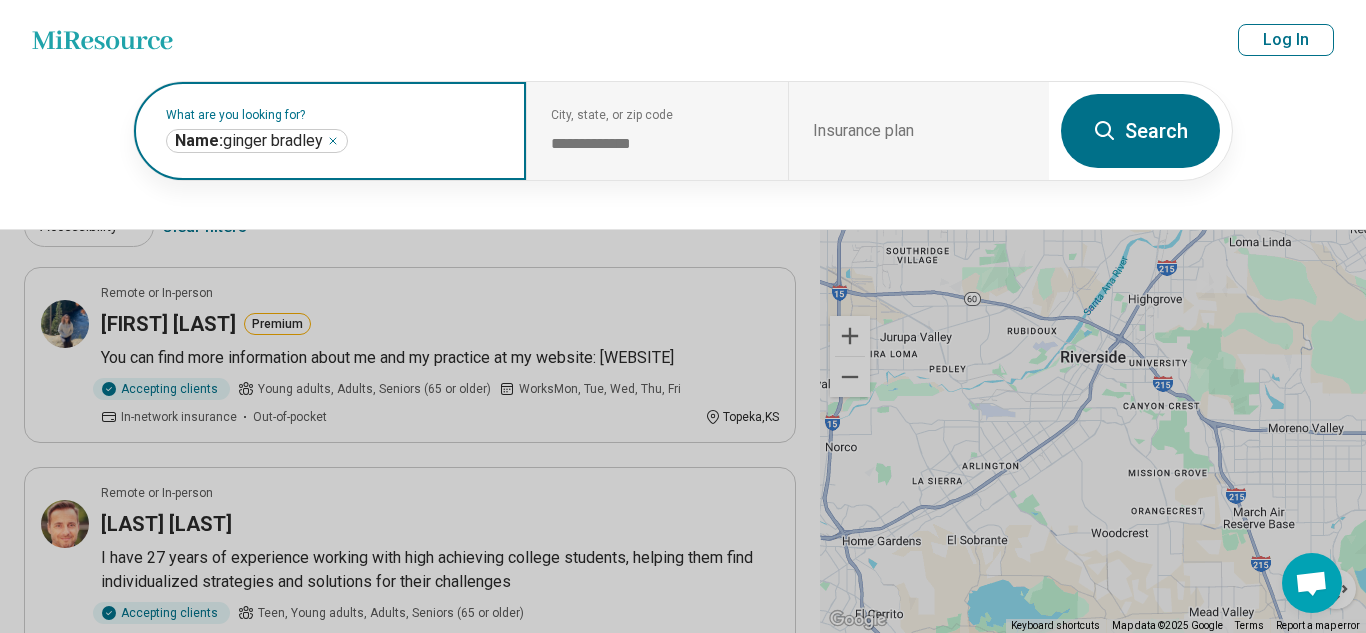 click 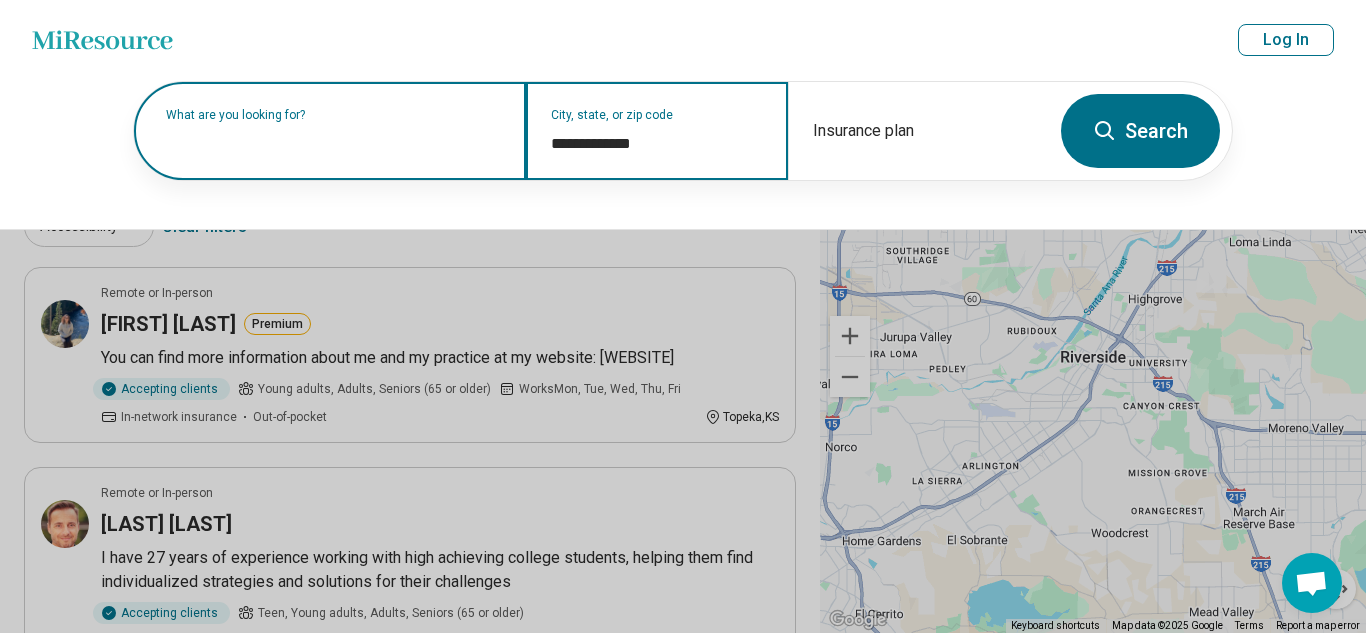 click on "**********" at bounding box center [657, 144] 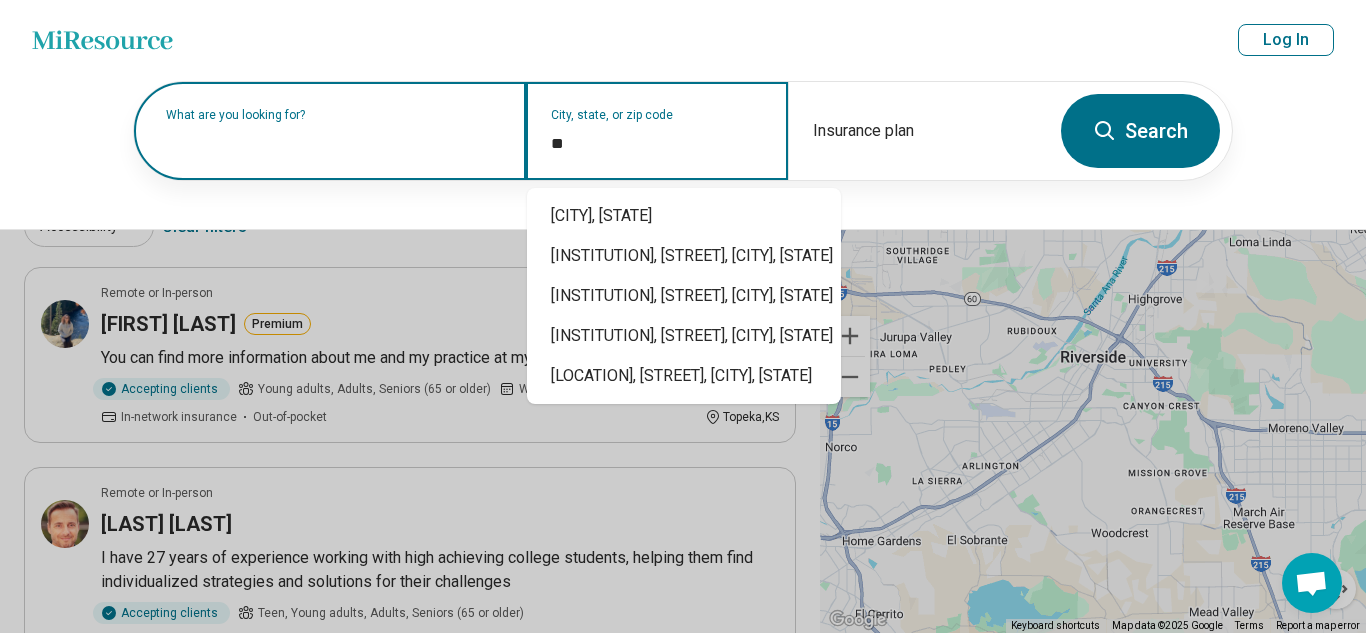 type on "*" 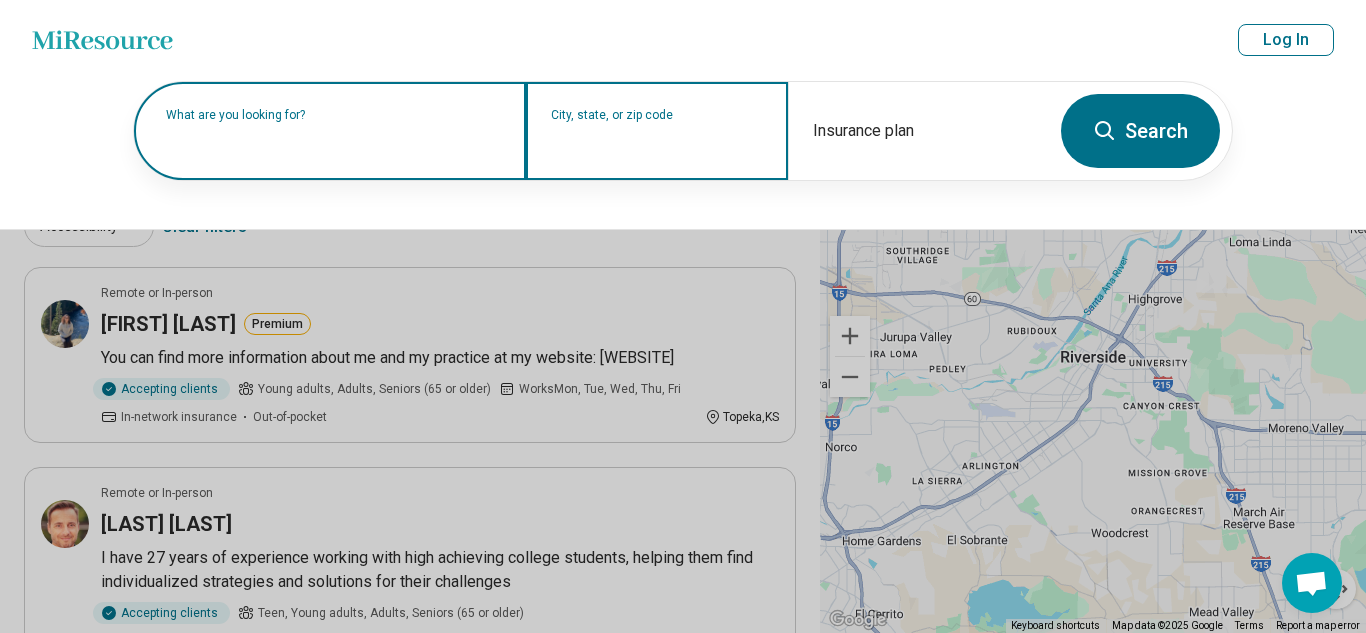 type 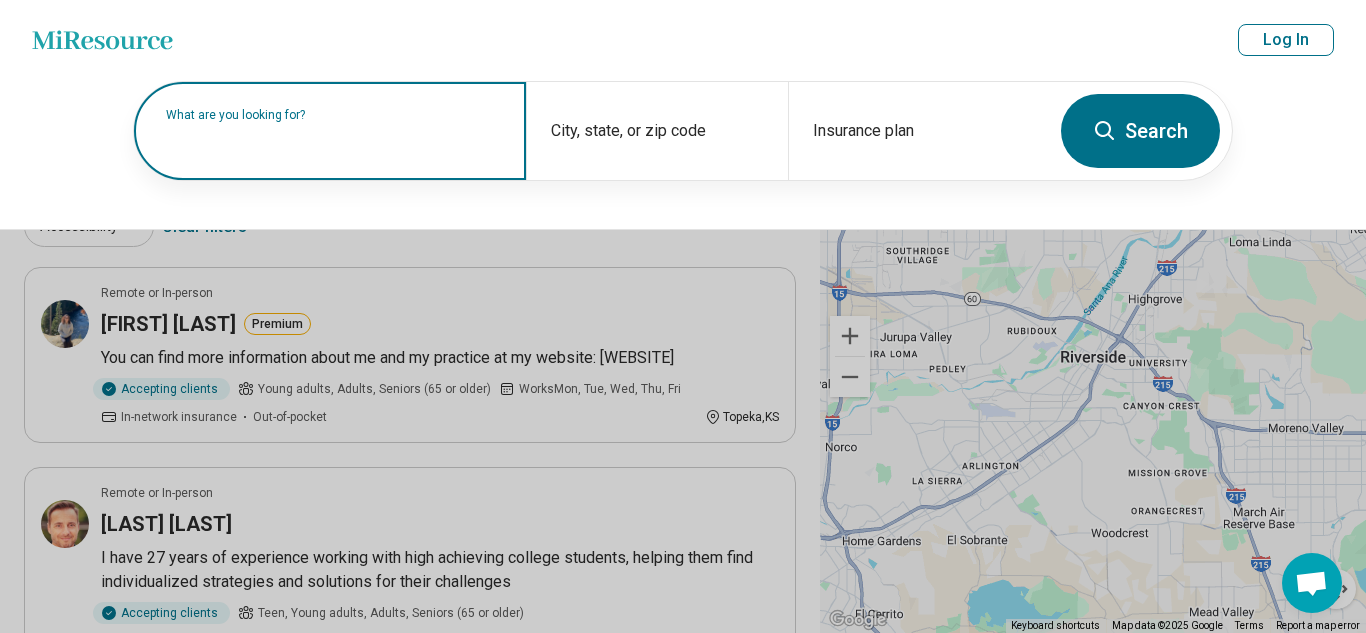 click on "What are you looking for?" at bounding box center [334, 115] 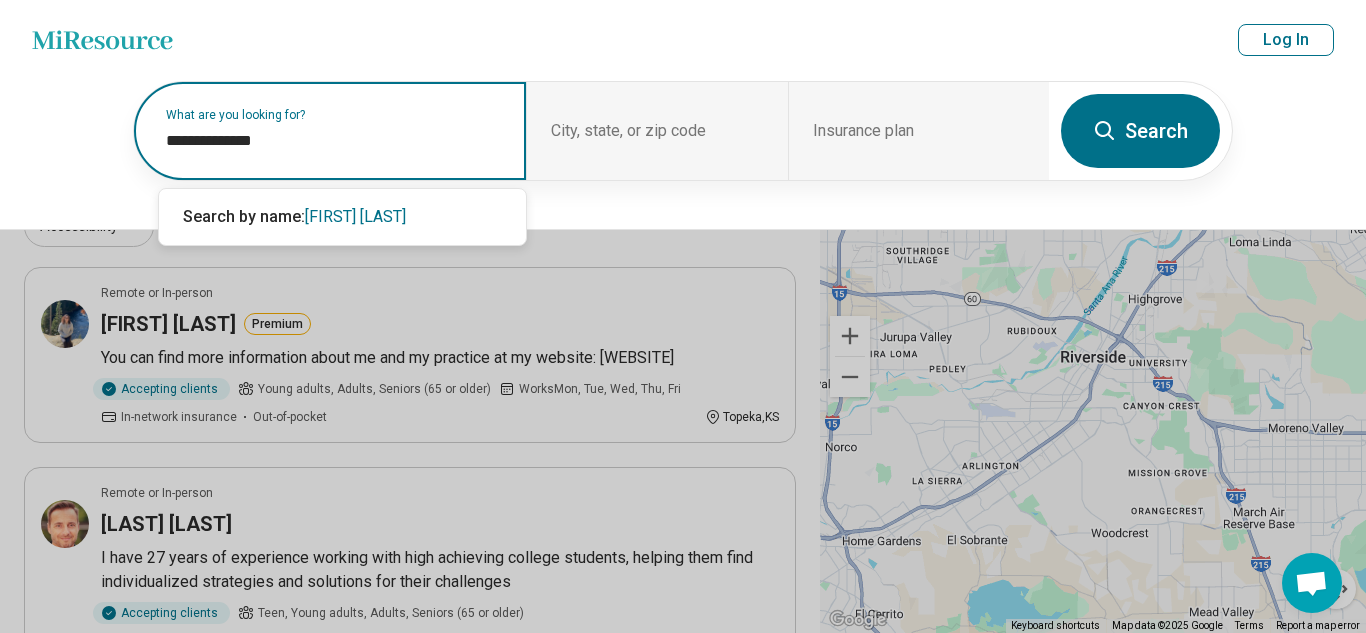 type on "**********" 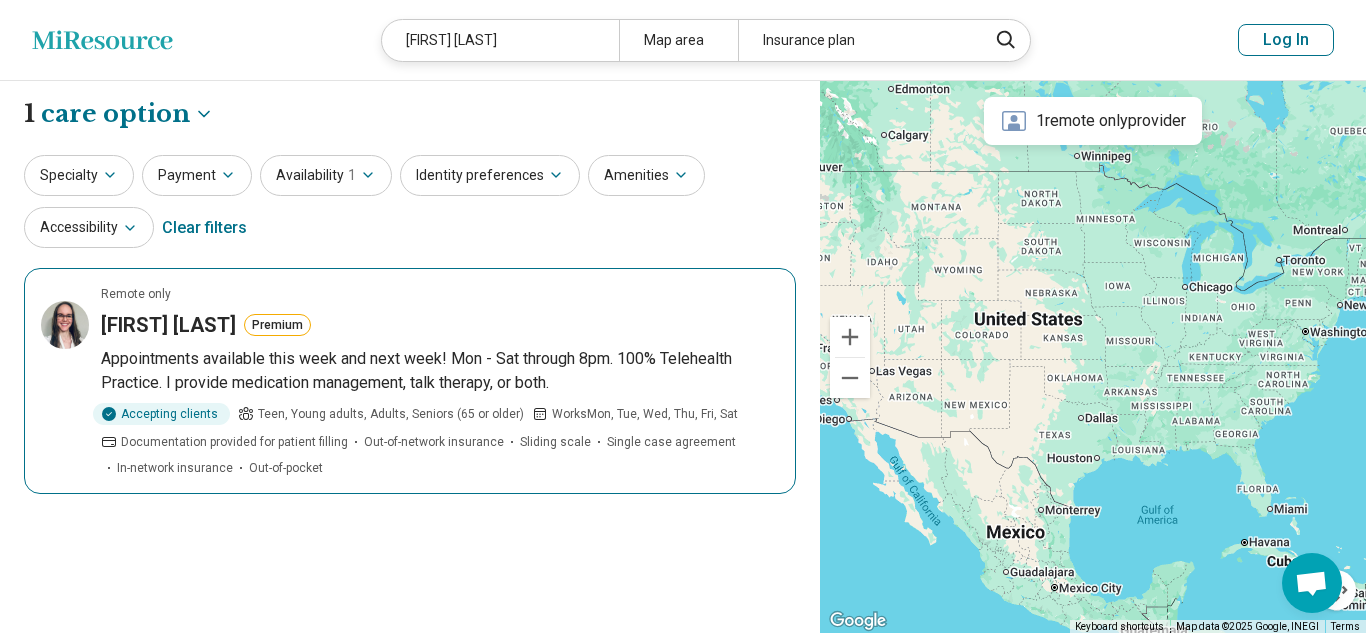 click on "Remote only [FIRST] [LAST] Premium Appointments available this week and next week! Mon - Sat through 8pm. 100% Telehealth Practice. I provide medication management, talk therapy, or both. Accepting clients Teen, Young adults, Adults, Seniors (65 or older) Works  Mon, Tue, Wed, Thu, Fri, Sat Documentation provided for patient filling Out-of-network insurance Sliding scale Single case agreement In-network insurance Out-of-pocket" at bounding box center (410, 381) 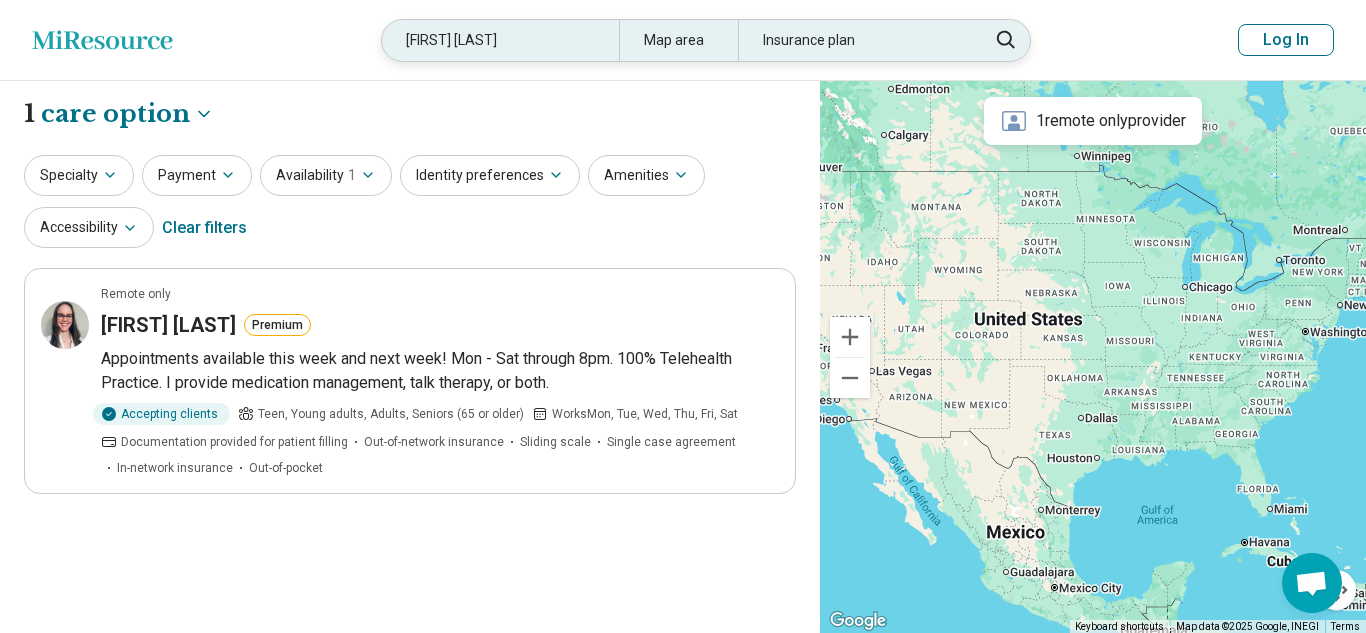 click on "[FIRST] [LAST]" at bounding box center [500, 40] 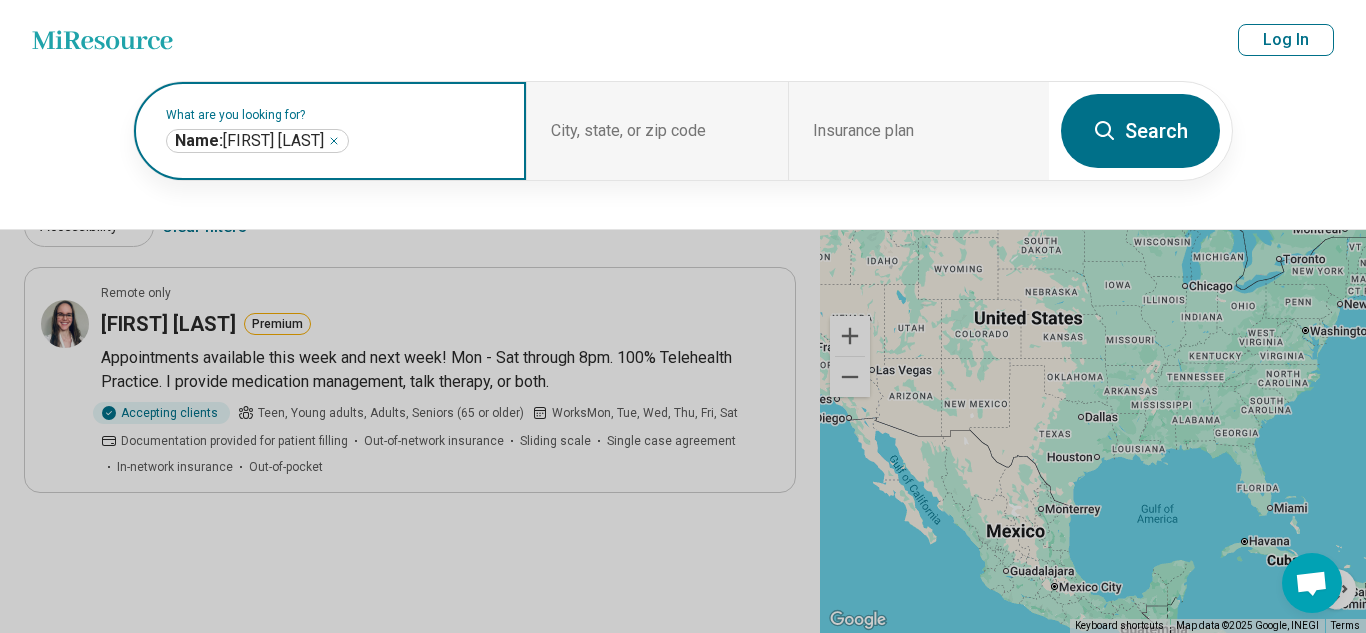 click 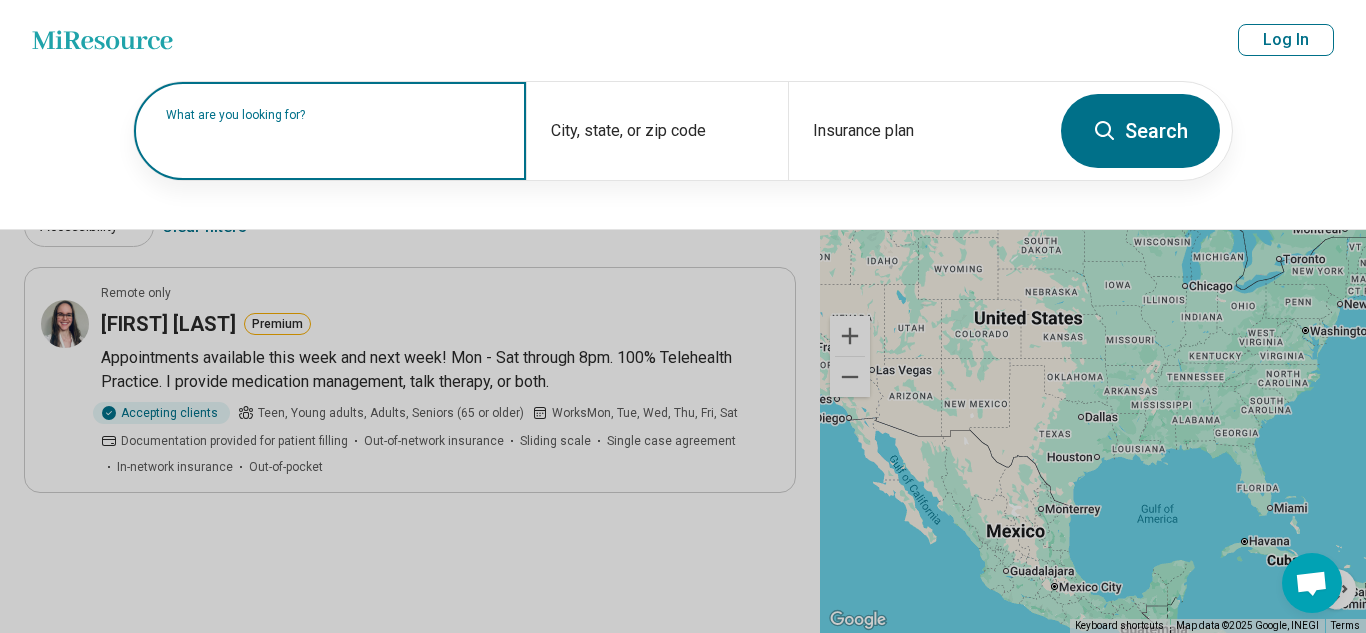 click on "What are you looking for?" at bounding box center (334, 115) 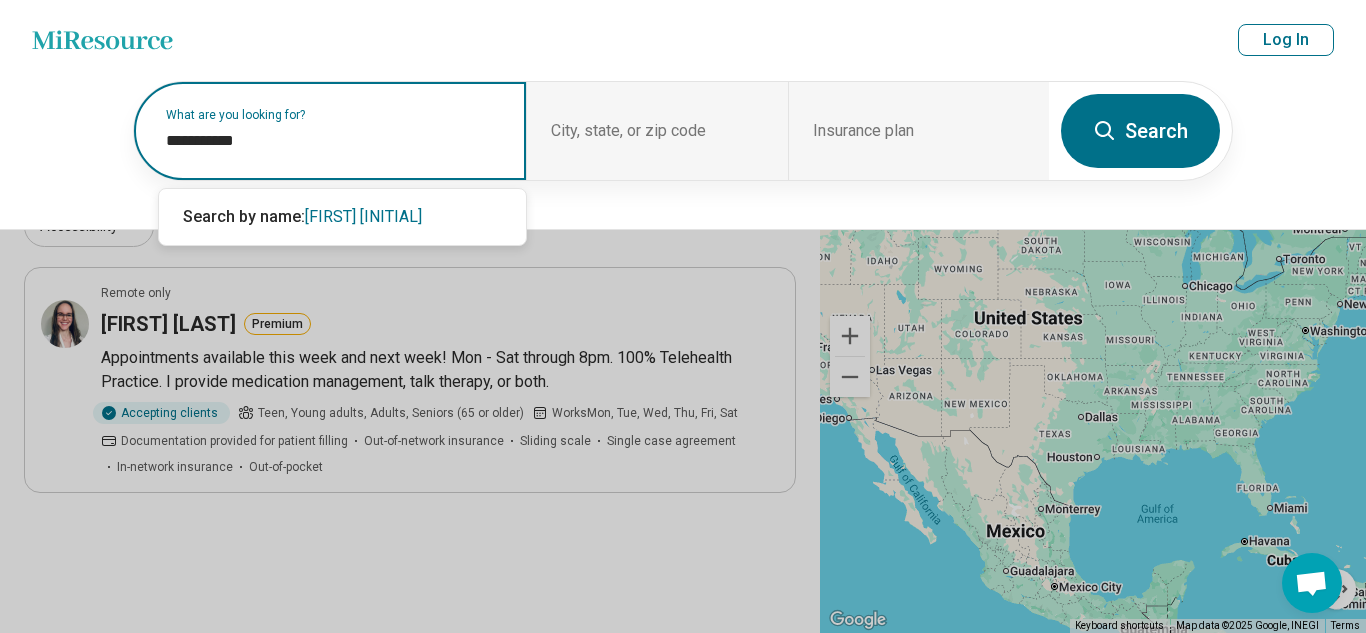 type on "**********" 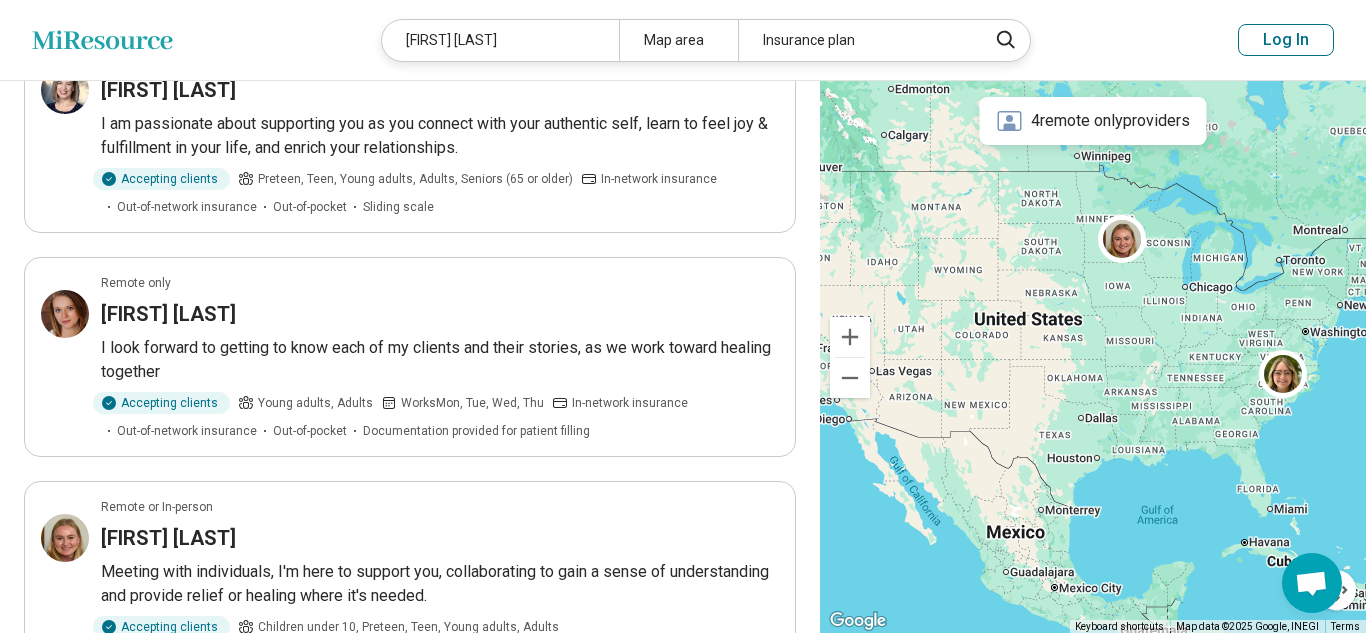 scroll, scrollTop: 0, scrollLeft: 0, axis: both 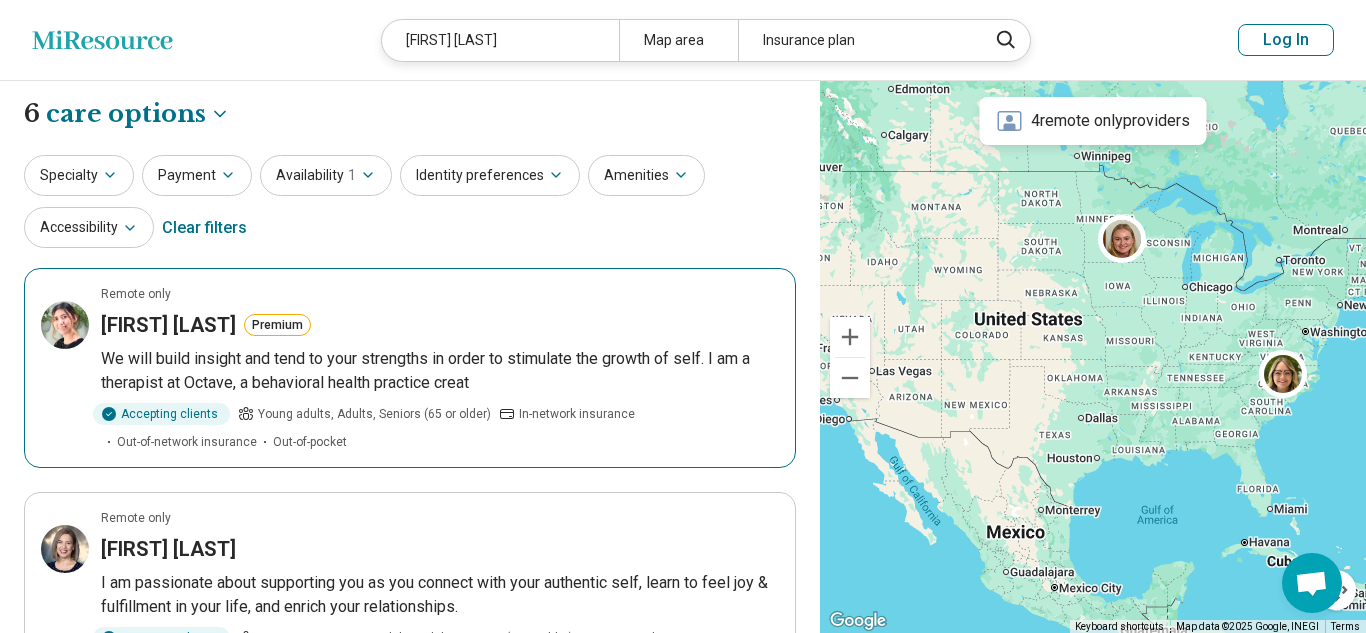click on "Remote only [FIRST] [LAST] Premium We will build insight and tend to your strengths in order to stimulate the growth of self.
I am a therapist at Octave, a behavioral health practice creat Accepting clients Young adults, Adults, Seniors (65 or older) In-network insurance Out-of-network insurance Out-of-pocket" at bounding box center (410, 368) 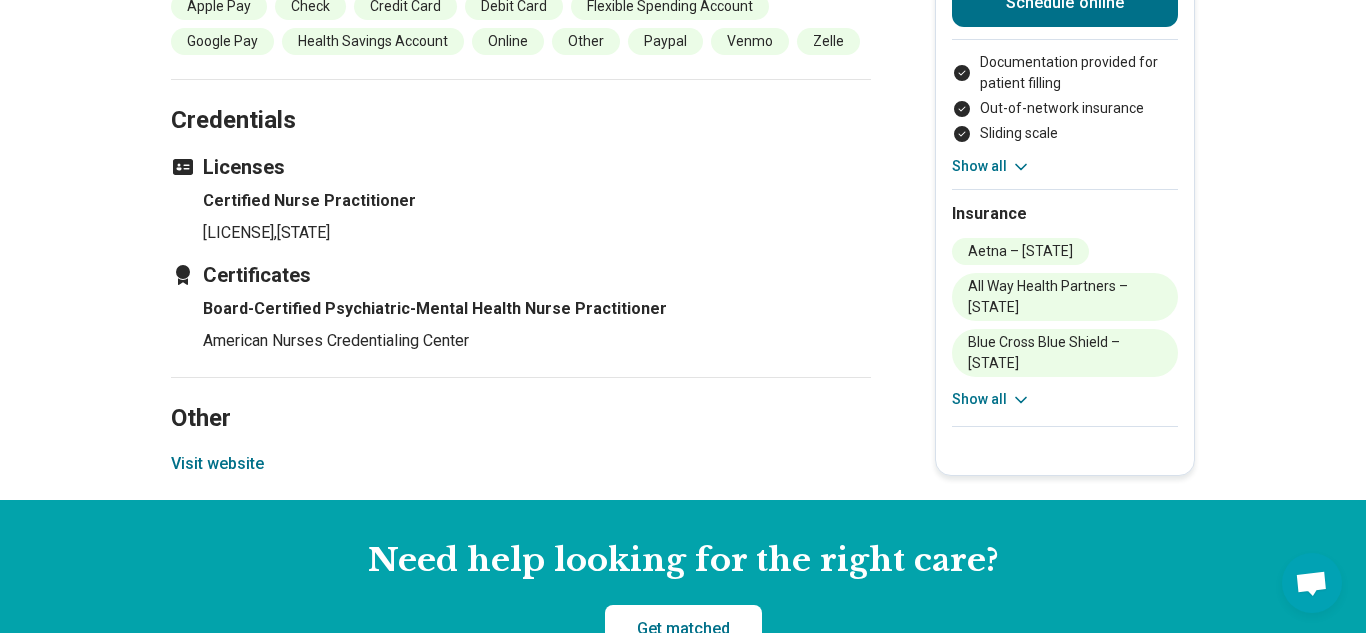 scroll, scrollTop: 2250, scrollLeft: 0, axis: vertical 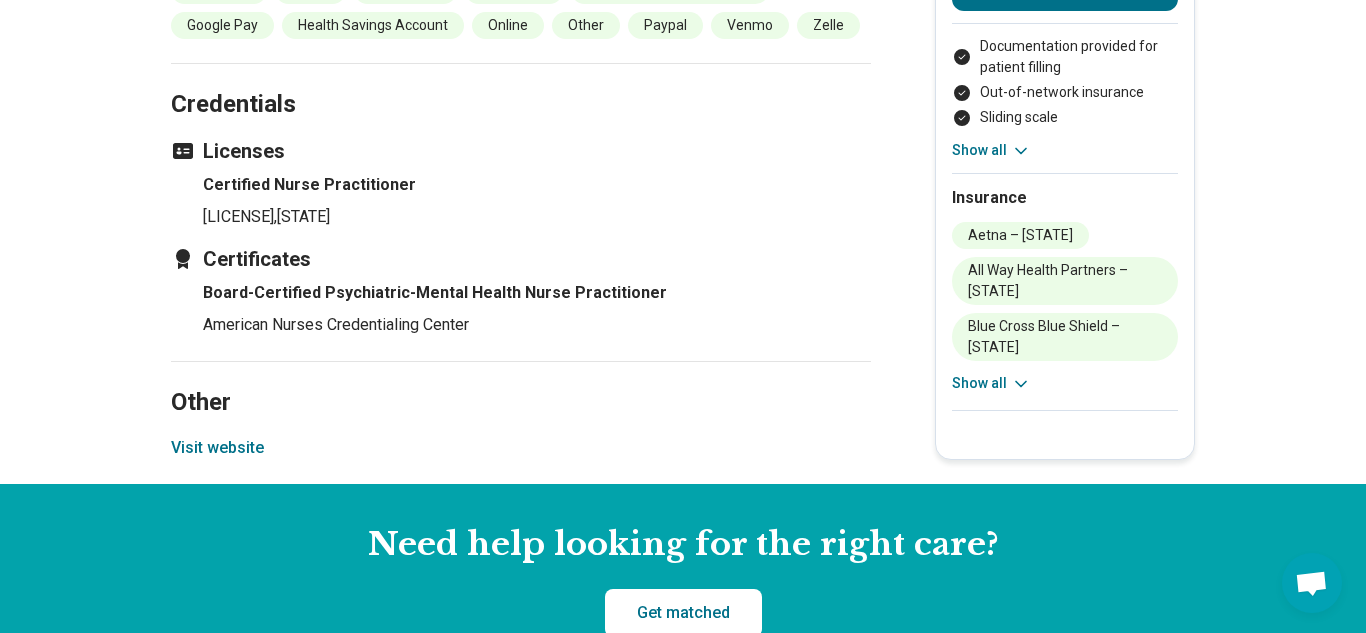 click on "Visit website" at bounding box center [217, 448] 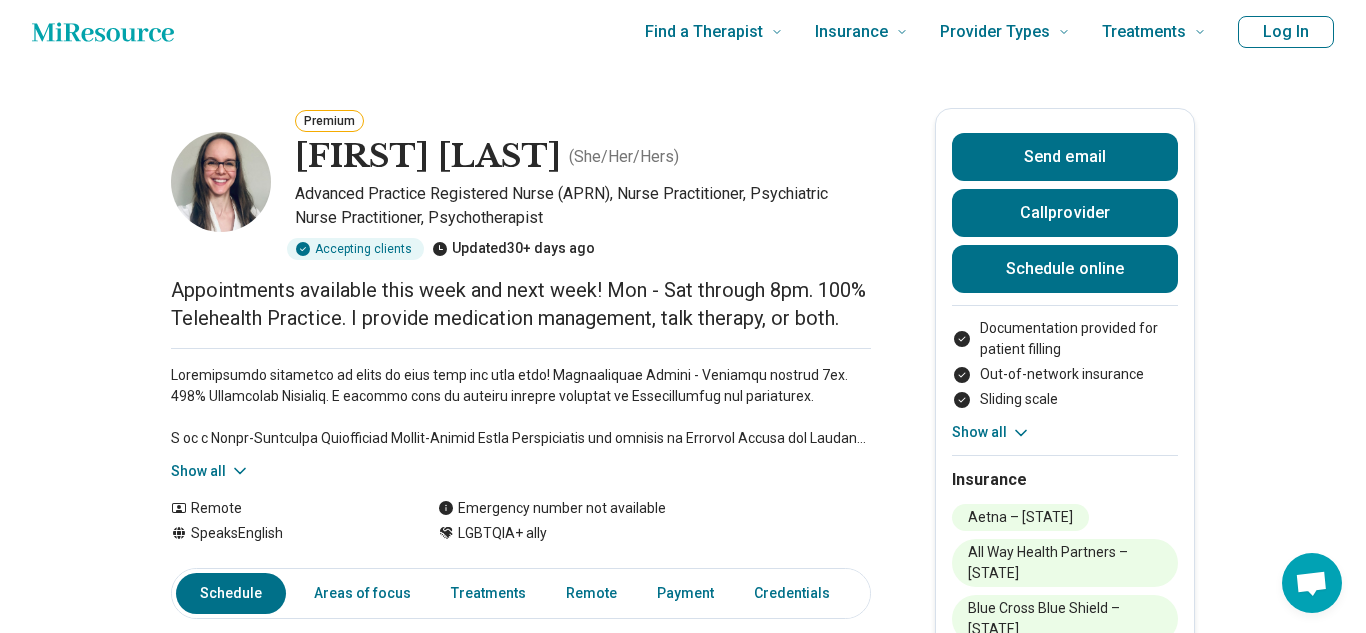 scroll, scrollTop: 0, scrollLeft: 0, axis: both 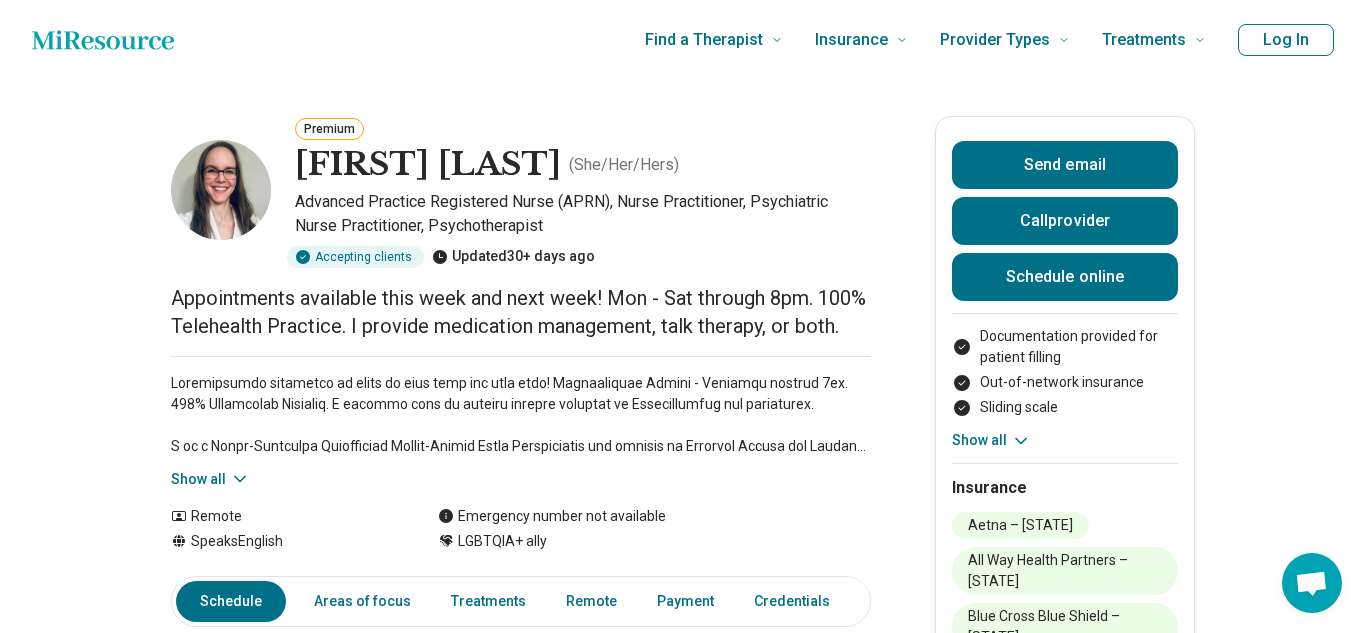 click on "Appointments available this week and next week! Mon - Sat through 8pm. 100% Telehealth Practice. I provide medication management, talk therapy, or both." at bounding box center [521, 312] 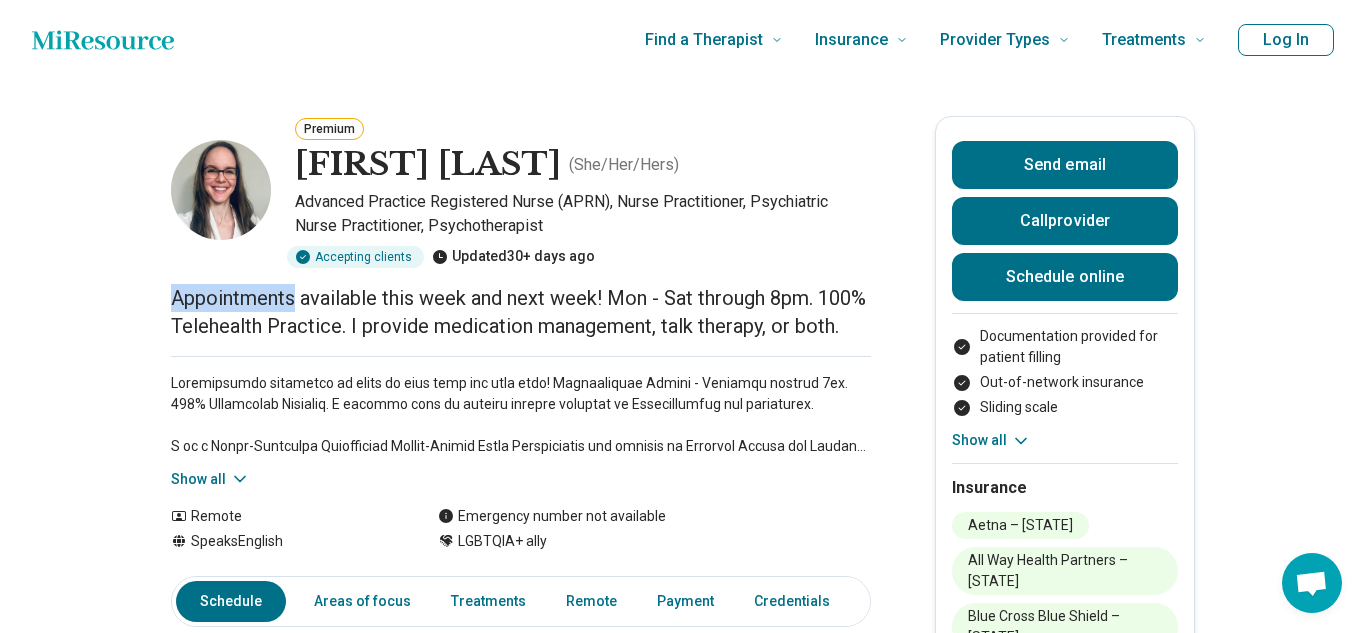 click on "Appointments available this week and next week! Mon - Sat through 8pm. 100% Telehealth Practice. I provide medication management, talk therapy, or both." at bounding box center (521, 312) 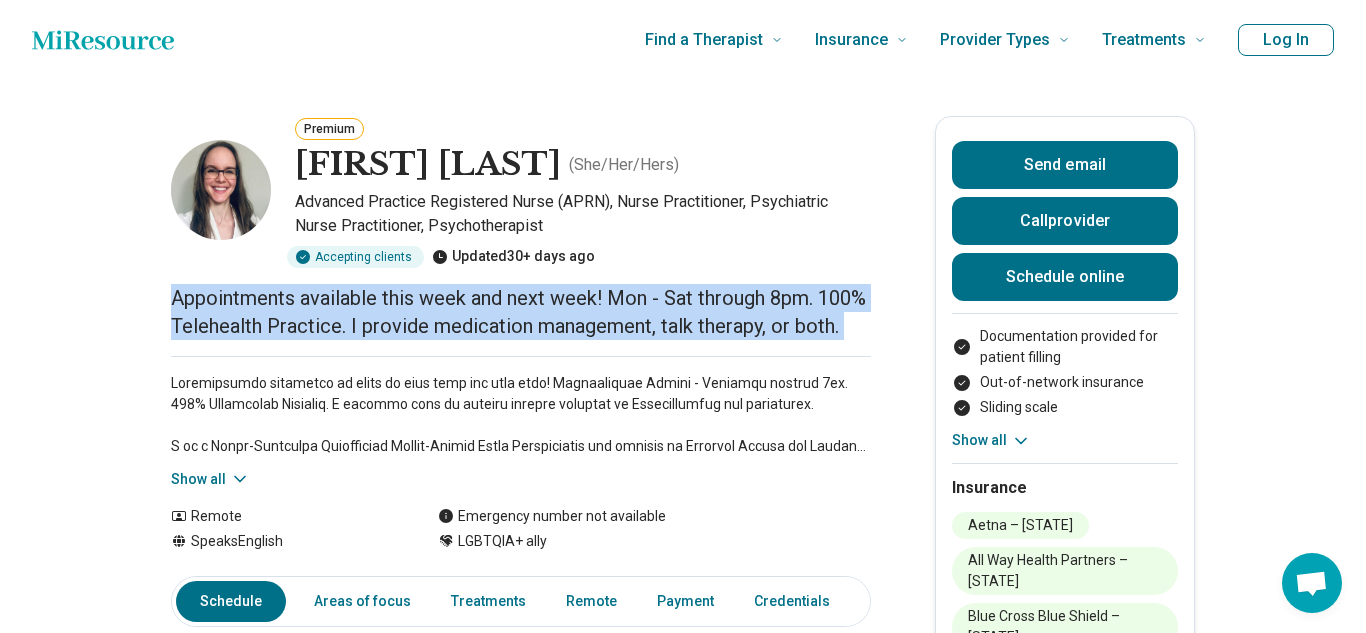 copy on "Appointments available this week and next week! Mon - Sat through 8pm. 100% Telehealth Practice. I provide medication management, talk therapy, or both." 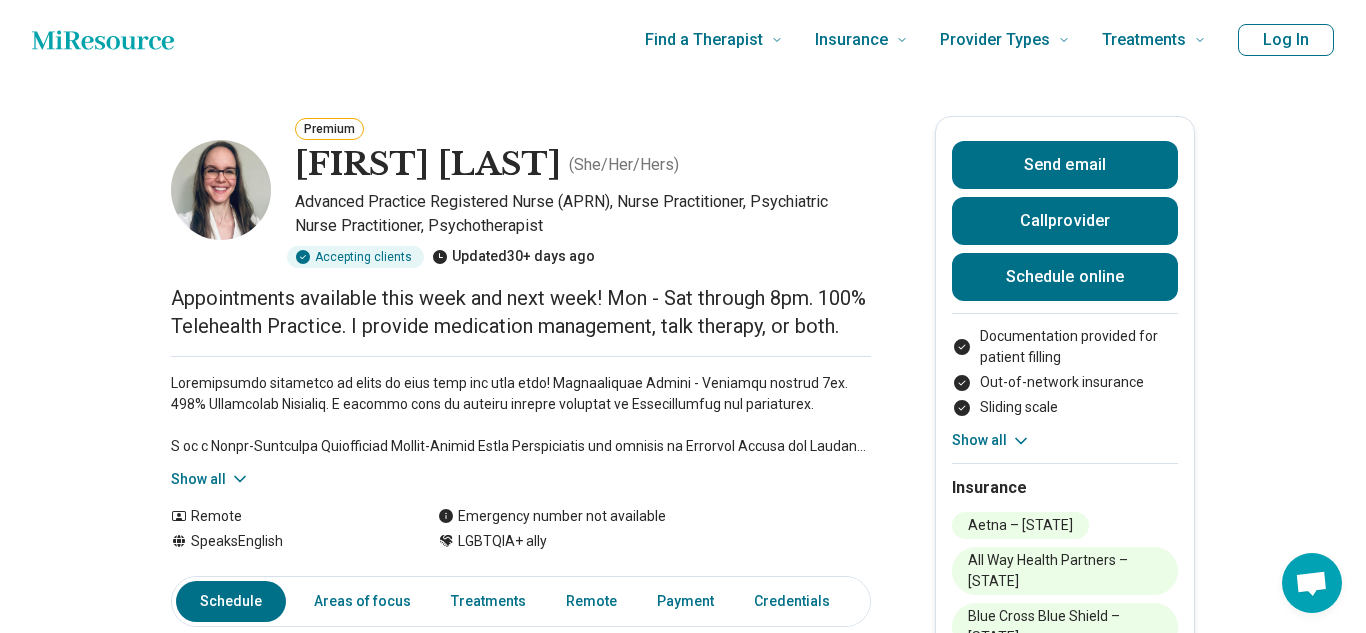 click on "Show all" at bounding box center (210, 479) 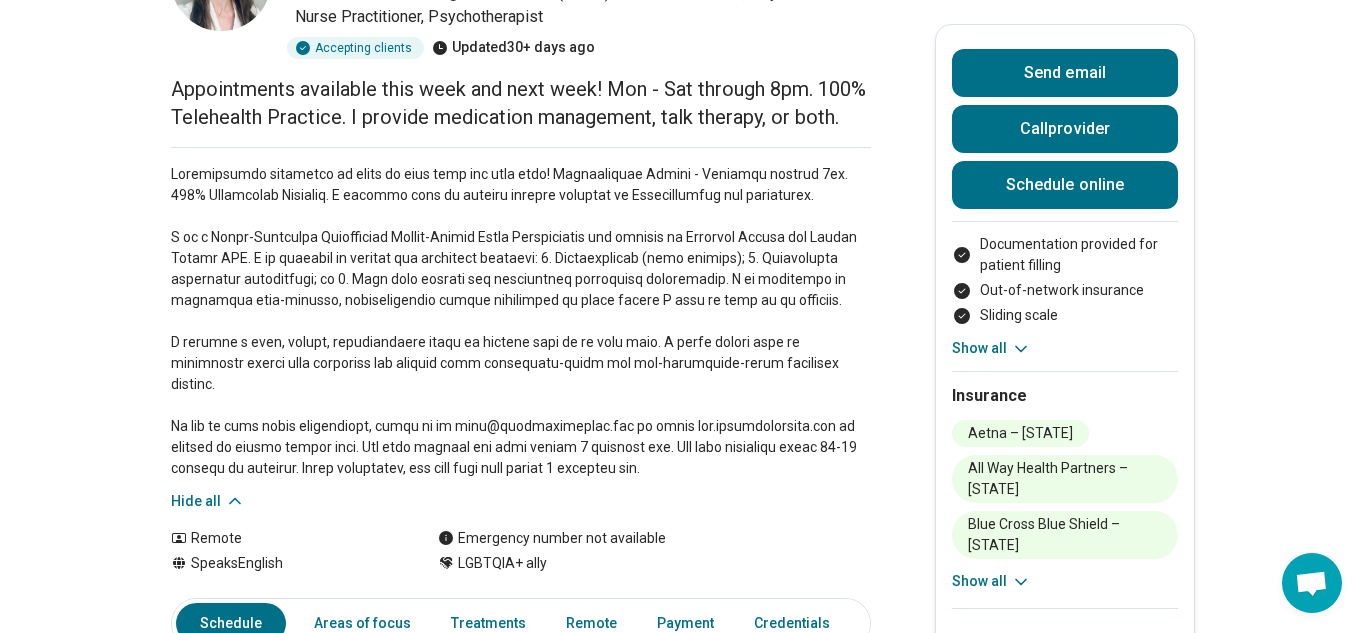 scroll, scrollTop: 226, scrollLeft: 0, axis: vertical 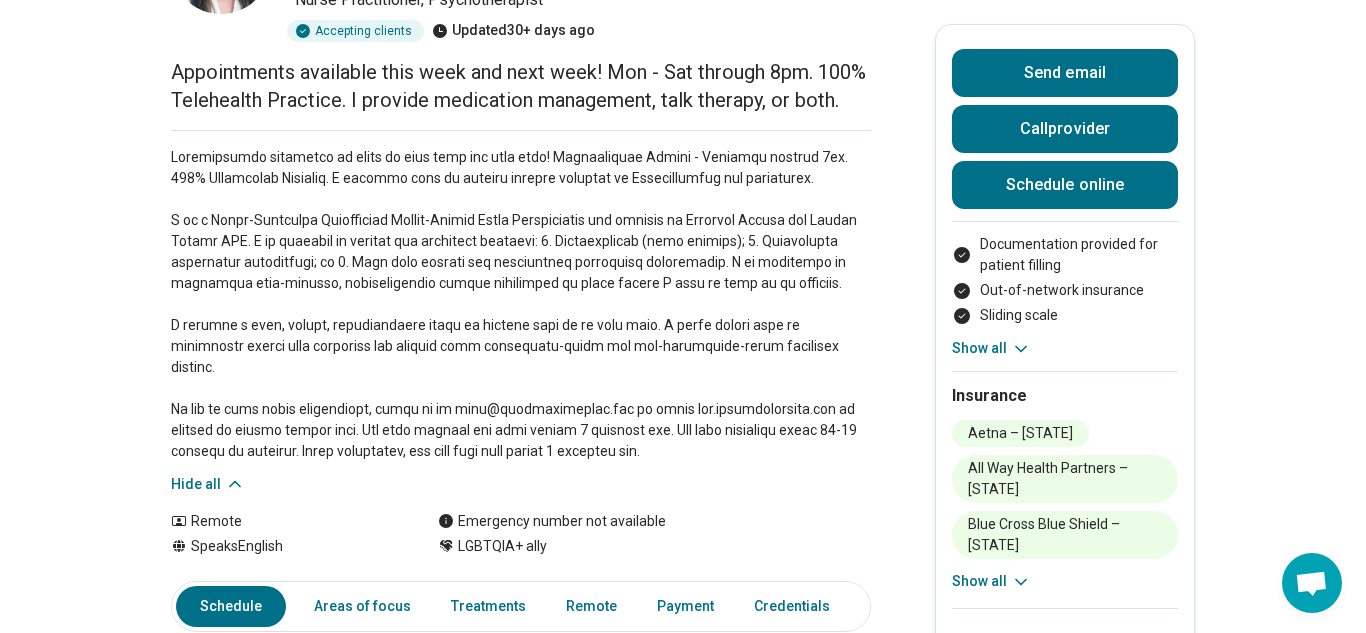 click at bounding box center (521, 304) 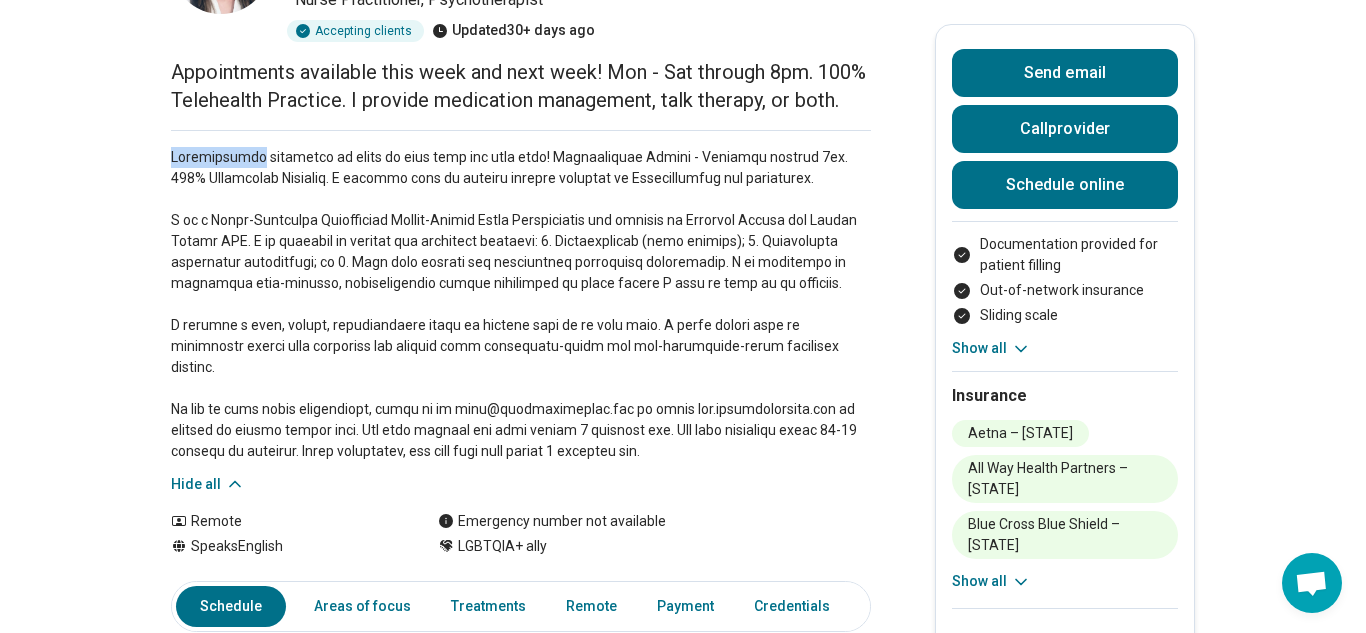 click at bounding box center [521, 304] 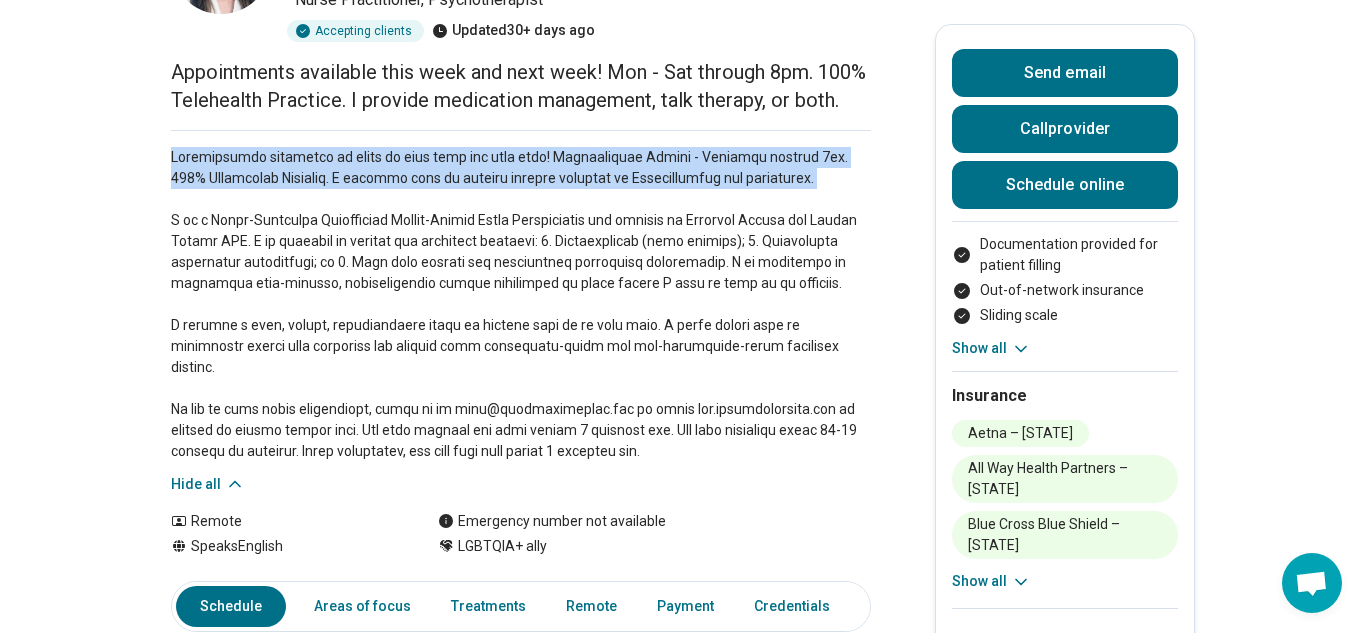 click at bounding box center [521, 304] 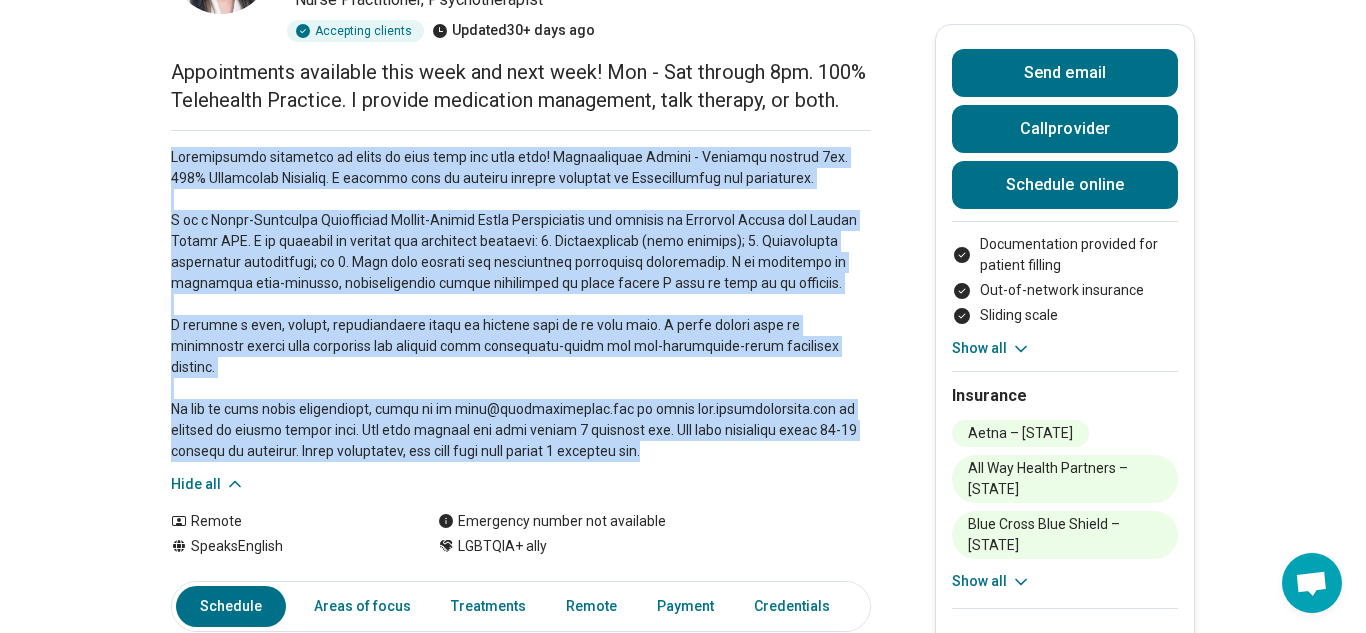 drag, startPoint x: 174, startPoint y: 185, endPoint x: 827, endPoint y: 449, distance: 704.3472 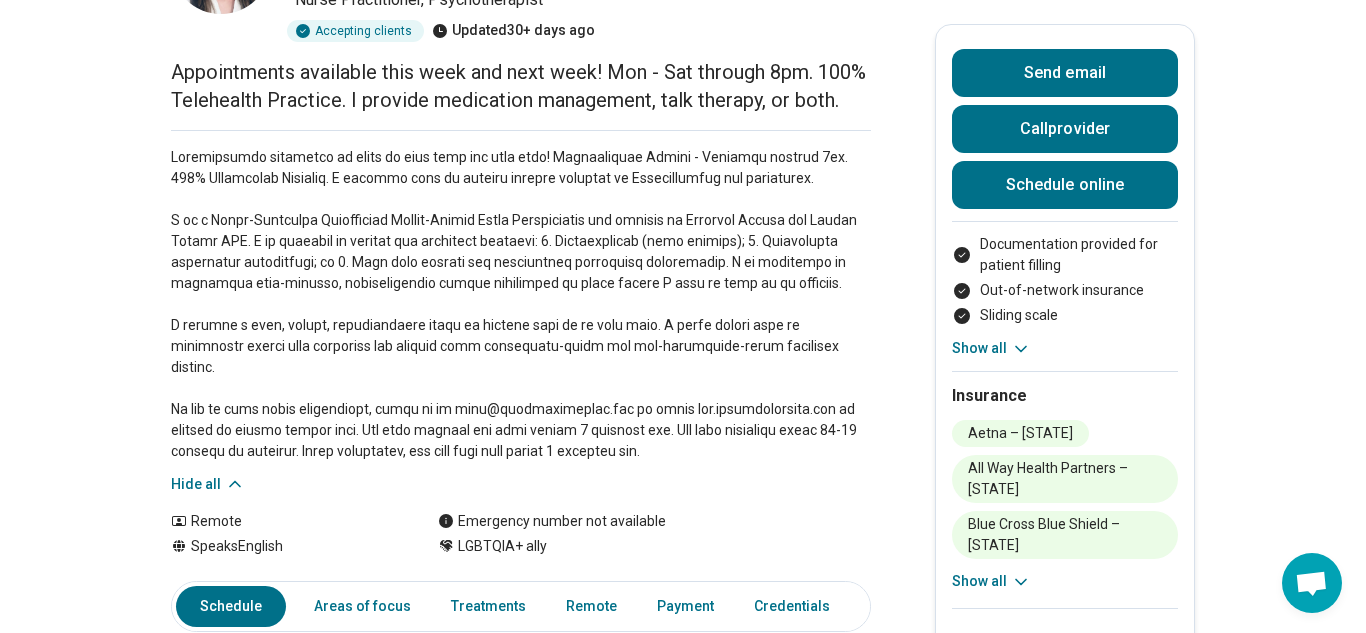 scroll, scrollTop: 0, scrollLeft: 0, axis: both 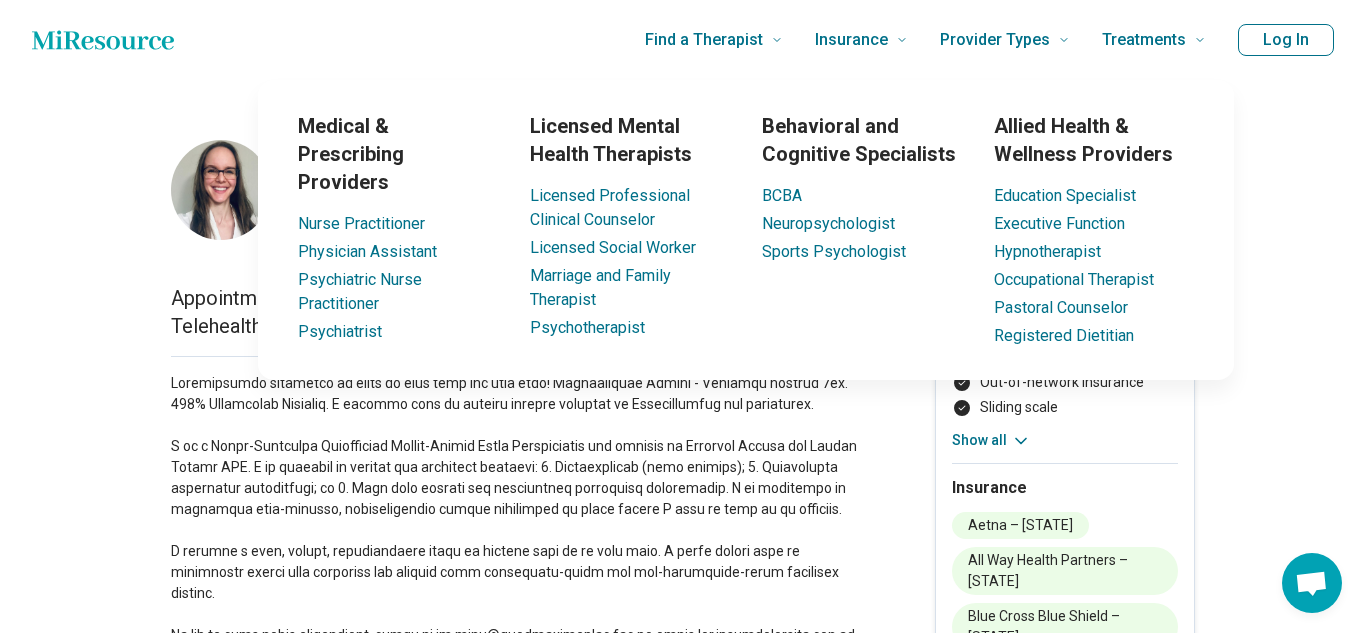 click at bounding box center [521, 530] 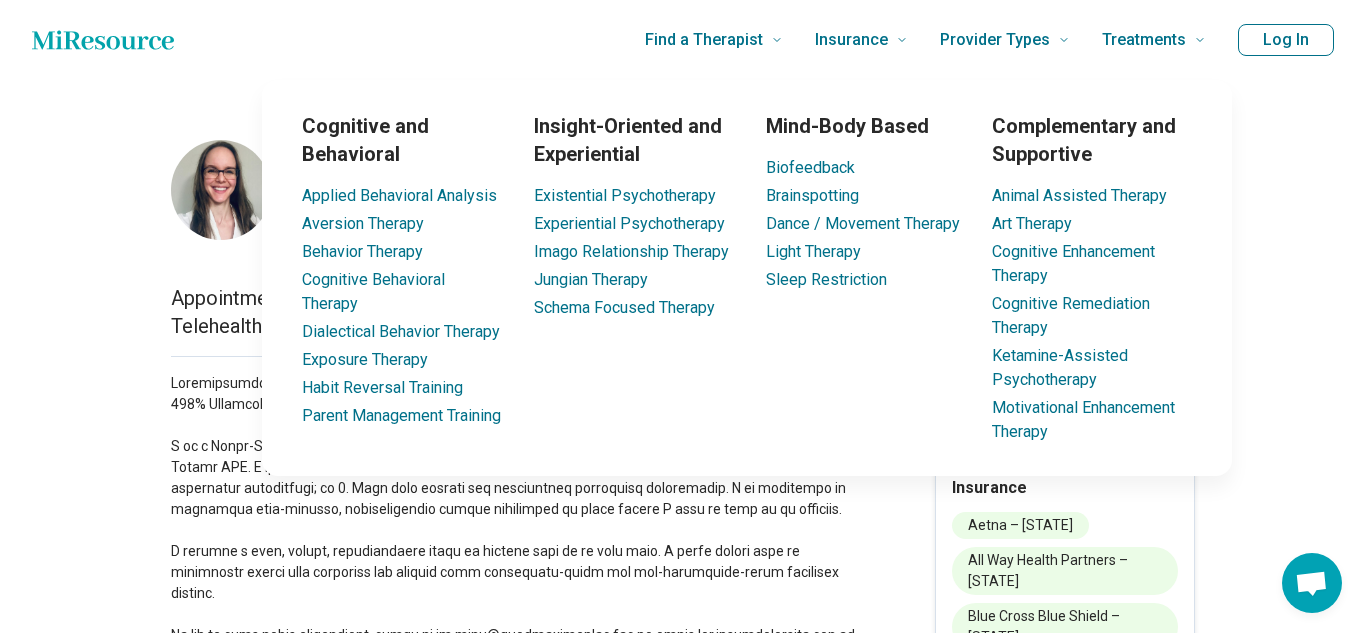 click on "Premium Grace Lilienthal ( She/Her/Hers ) Advanced Practice Registered Nurse (APRN), Nurse Practitioner, Psychiatric Nurse Practitioner, Psychotherapist Accepting clients Updated  30+ days ago Appointments available this week and next week! Mon - Sat through 8pm. 100% Telehealth Practice. I provide medication management, talk therapy, or both. Hide all Remote Speaks  English Emergency number not available LGBTQIA+ ally Send email Call  provider Schedule online Documentation provided for patient filling Out-of-network insurance Sliding scale Single case agreement In-network insurance Out-of-pocket I offer a free consultation Show all Insurance Aetna – Massachusetts All Way Health Partners – Massachusetts Blue Cross Blue Shield – Massachusetts Cigna – Massachusetts Harvard Pilgrim Health – Massachusetts Multiplan – Massachusetts Optum – Massachusetts Show all Schedule Areas of focus Treatments Remote Payment Credentials Other Practice hours  (EDT) Sun closed Mon 8:30 am  –   8:00 pm Tue 8:30 am" at bounding box center [683, 1522] 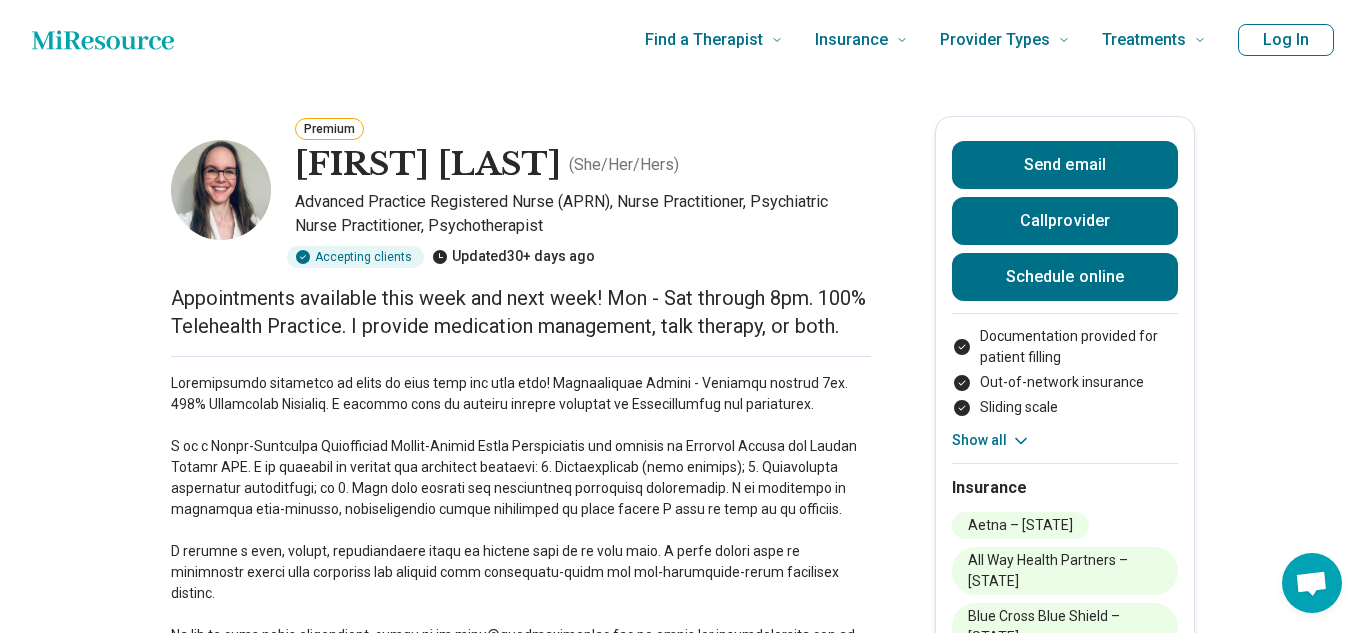 click on "Appointments available this week and next week! Mon - Sat through 8pm. 100% Telehealth Practice. I provide medication management, talk therapy, or both." at bounding box center (521, 312) 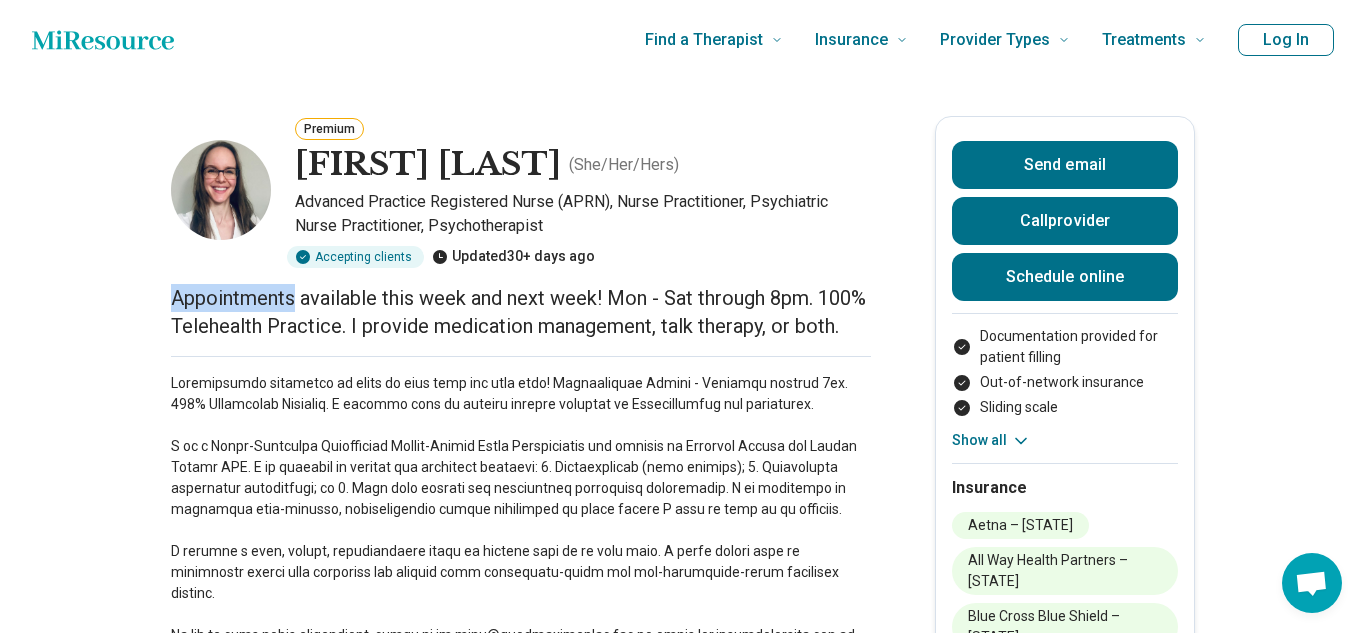 click on "Appointments available this week and next week! Mon - Sat through 8pm. 100% Telehealth Practice. I provide medication management, talk therapy, or both." at bounding box center (521, 312) 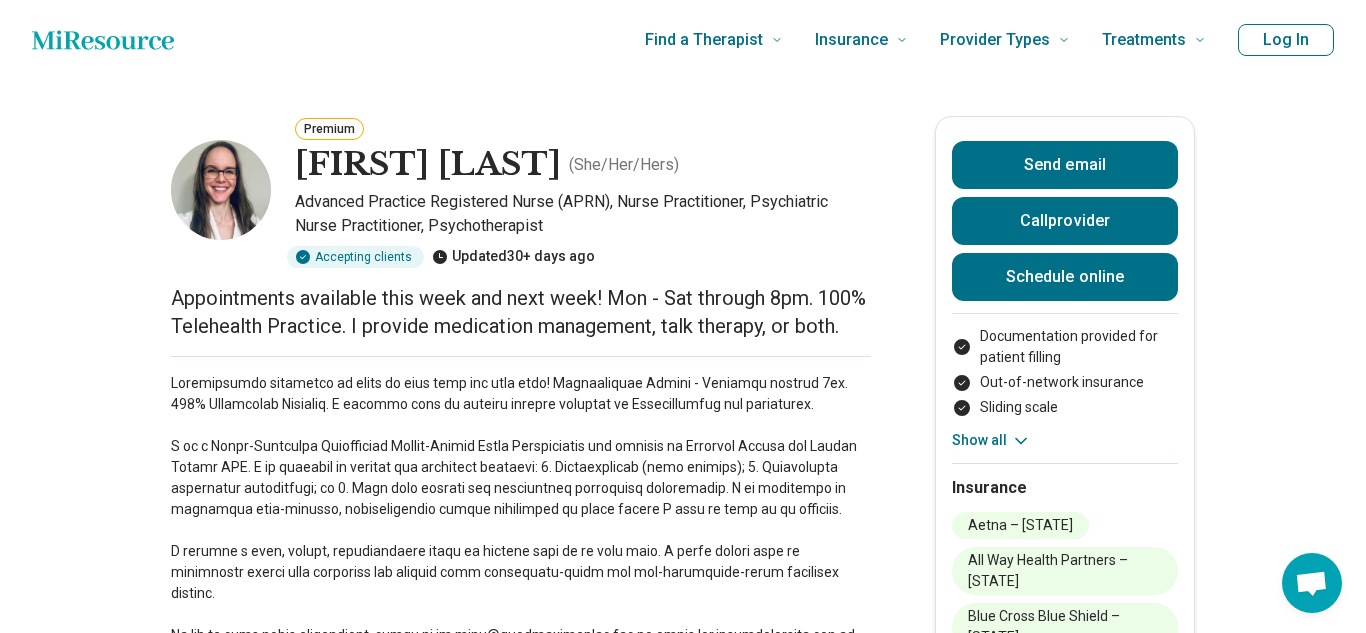 click on "Appointments available this week and next week! Mon - Sat through 8pm. 100% Telehealth Practice. I provide medication management, talk therapy, or both." at bounding box center [521, 312] 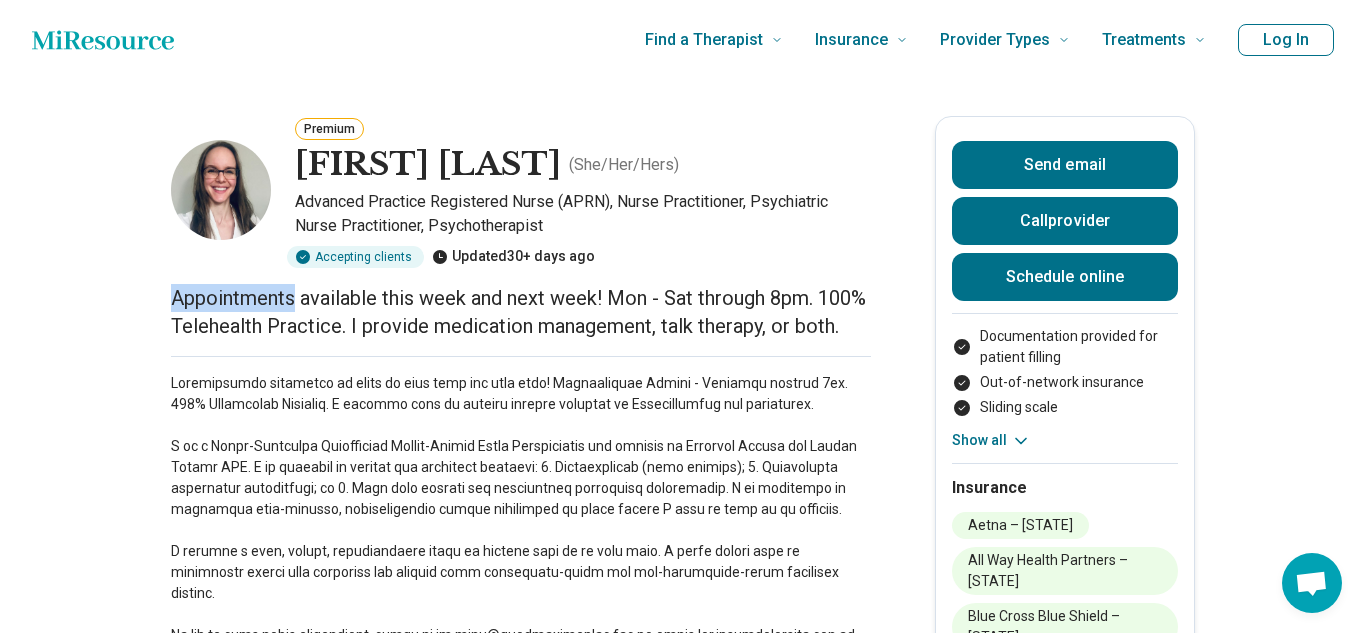 click on "Appointments available this week and next week! Mon - Sat through 8pm. 100% Telehealth Practice. I provide medication management, talk therapy, or both." at bounding box center (521, 312) 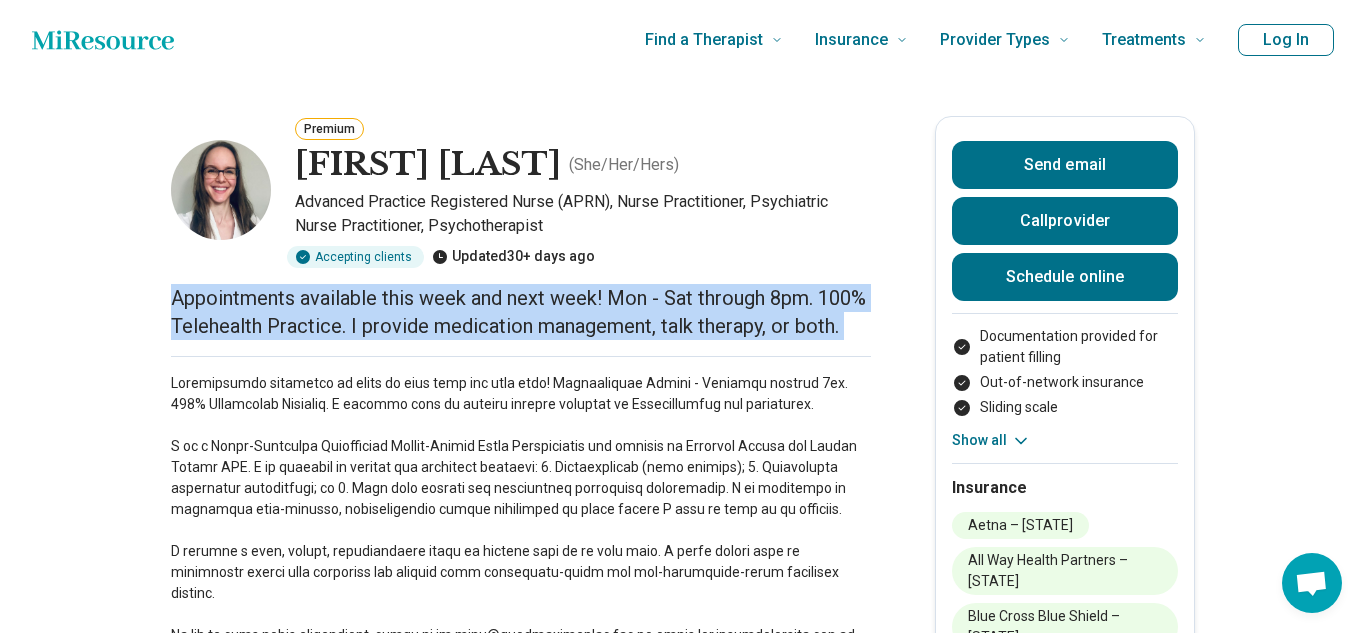 click on "Appointments available this week and next week! Mon - Sat through 8pm. 100% Telehealth Practice. I provide medication management, talk therapy, or both." at bounding box center (521, 312) 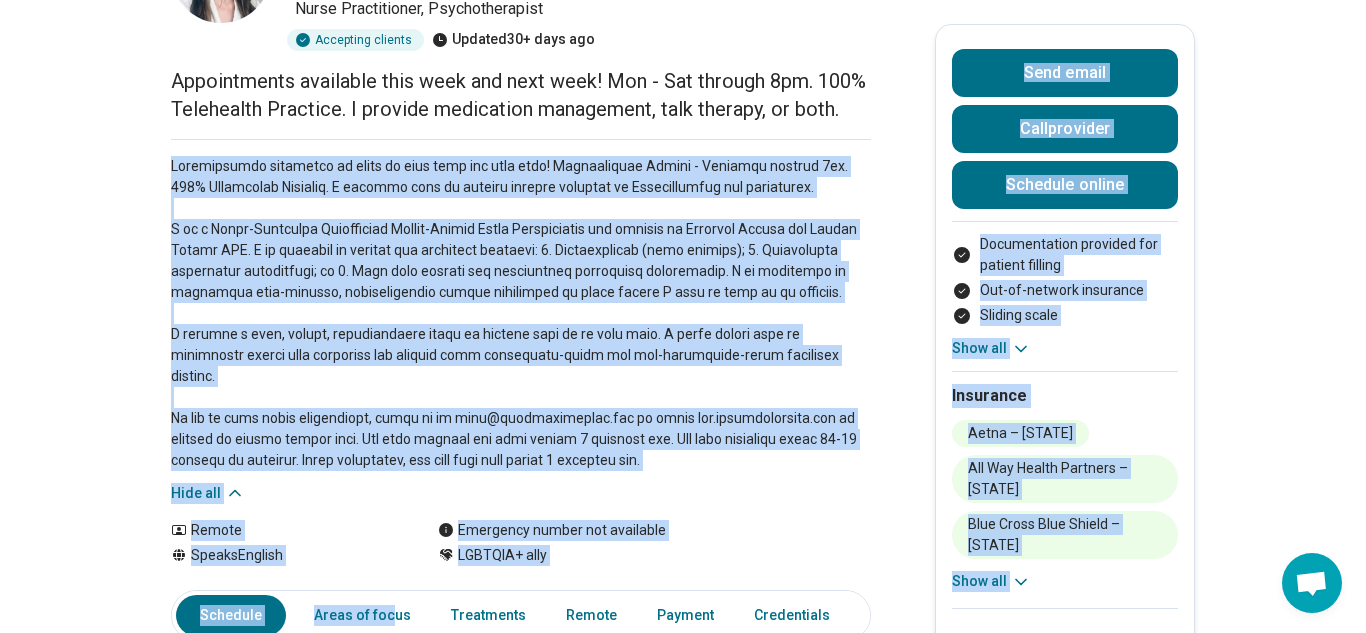 scroll, scrollTop: 220, scrollLeft: 0, axis: vertical 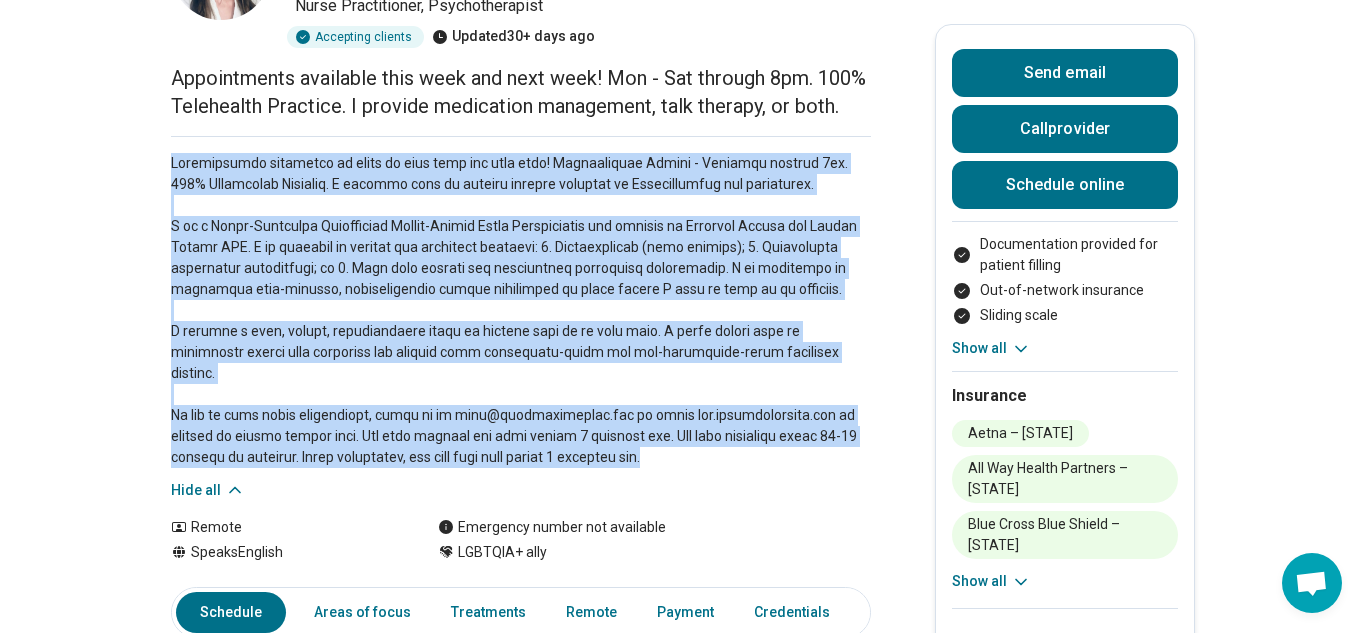 drag, startPoint x: 171, startPoint y: 411, endPoint x: 689, endPoint y: 462, distance: 520.5046 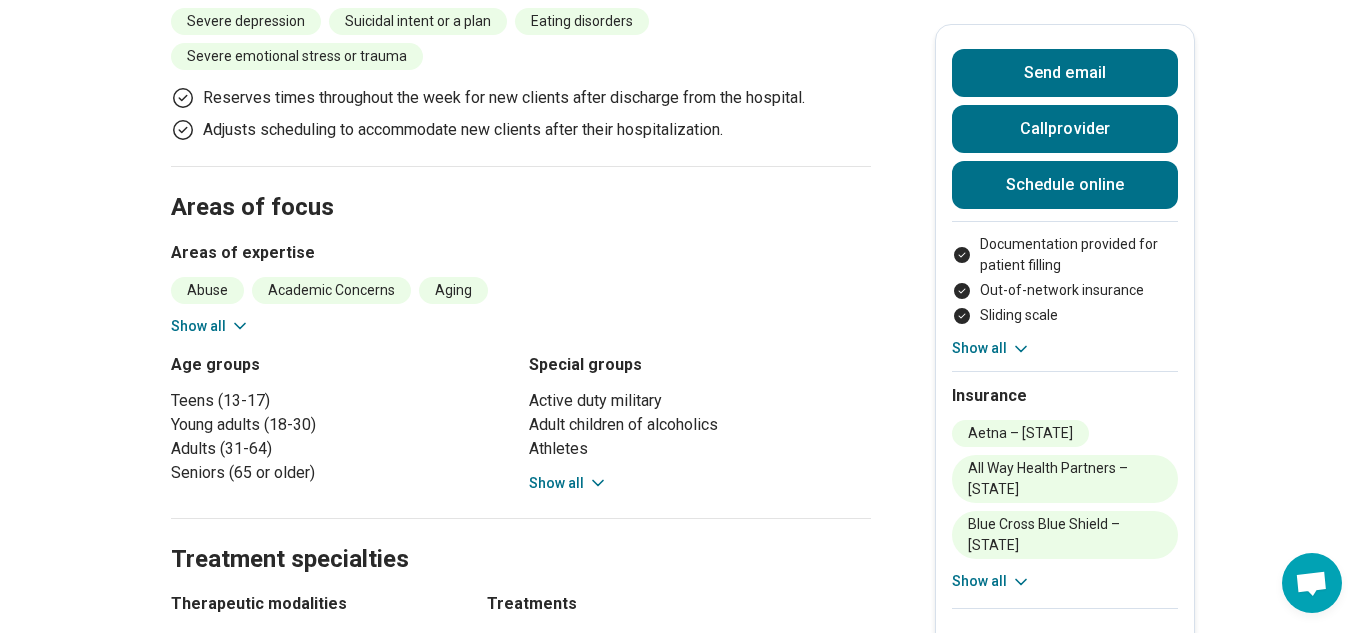 scroll, scrollTop: 1146, scrollLeft: 0, axis: vertical 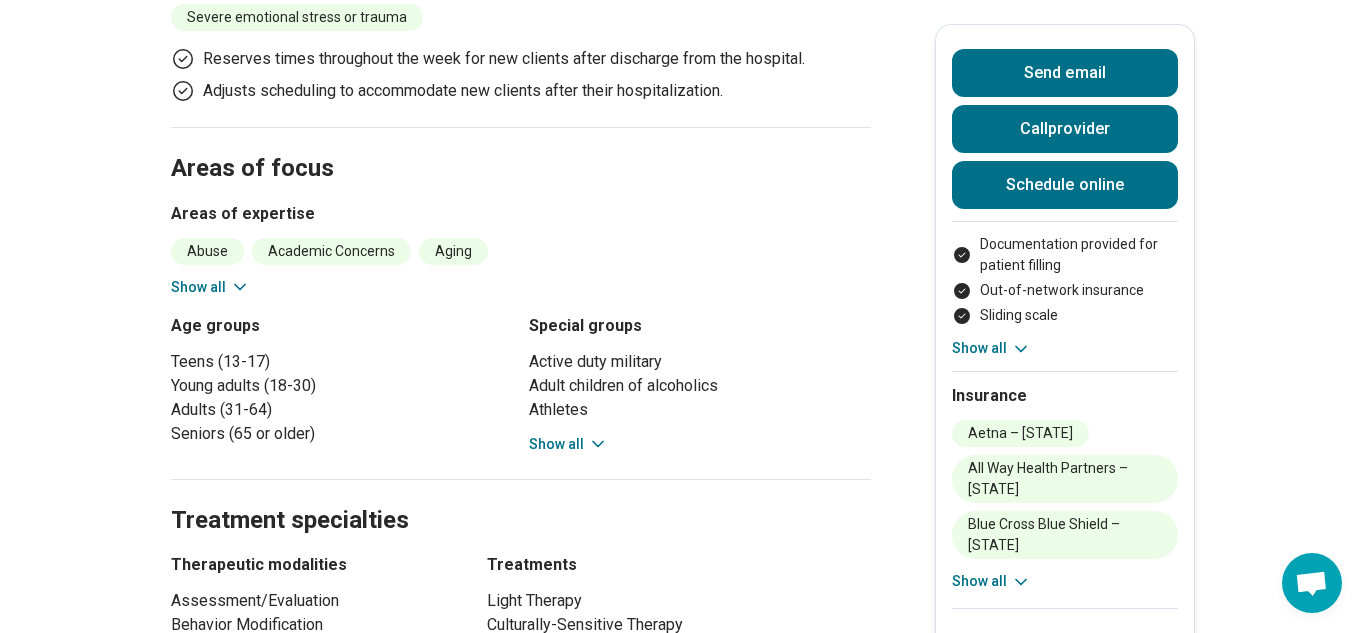 click on "Show all" at bounding box center (568, 444) 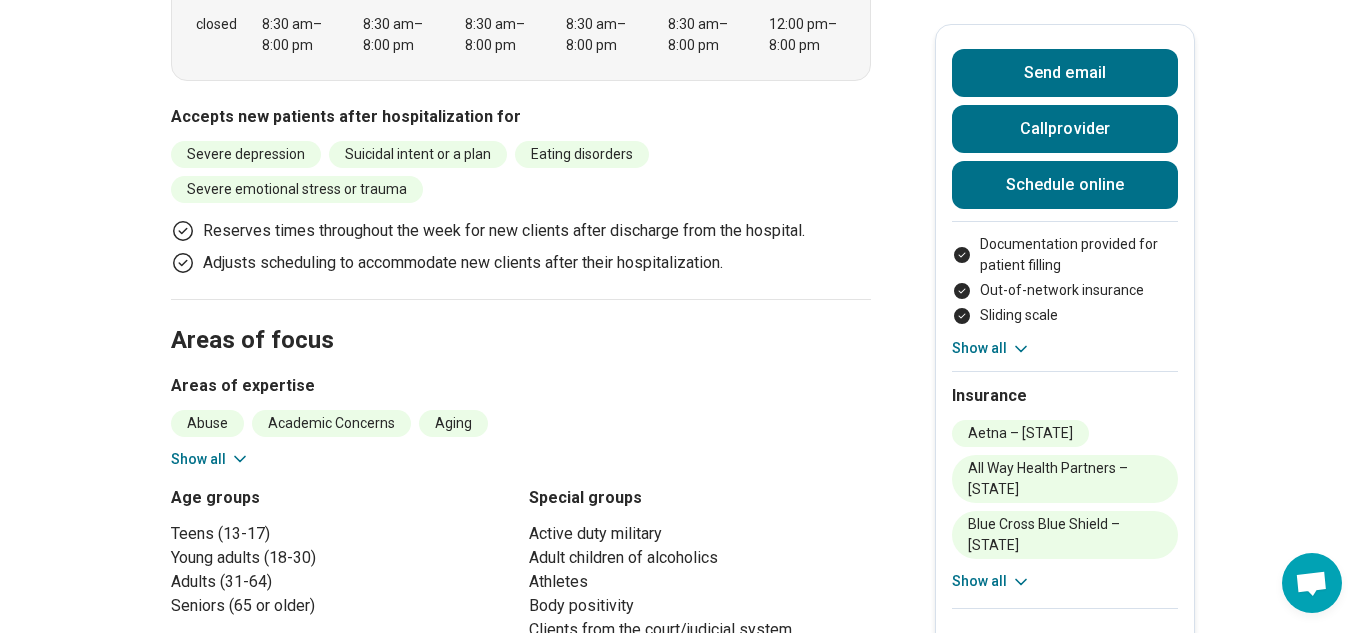 scroll, scrollTop: 929, scrollLeft: 0, axis: vertical 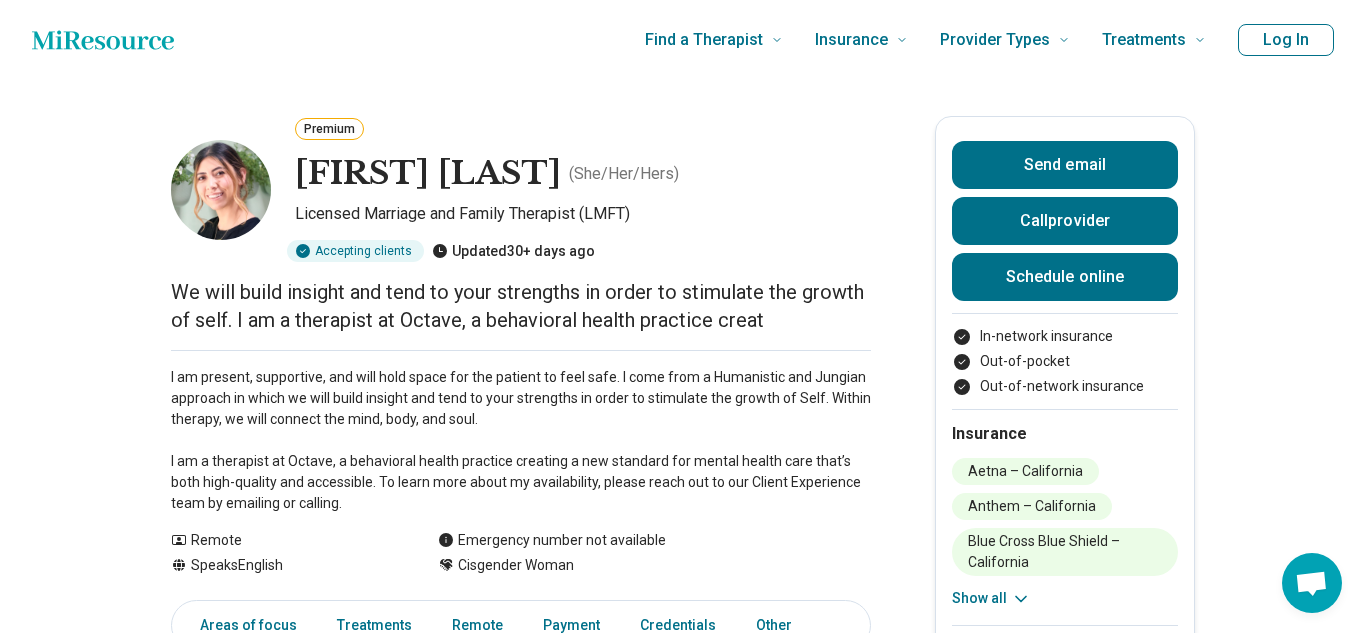 click on "We will build insight and tend to your strengths in order to stimulate the growth of self.
I am a therapist at Octave, a behavioral health practice creat" at bounding box center [521, 306] 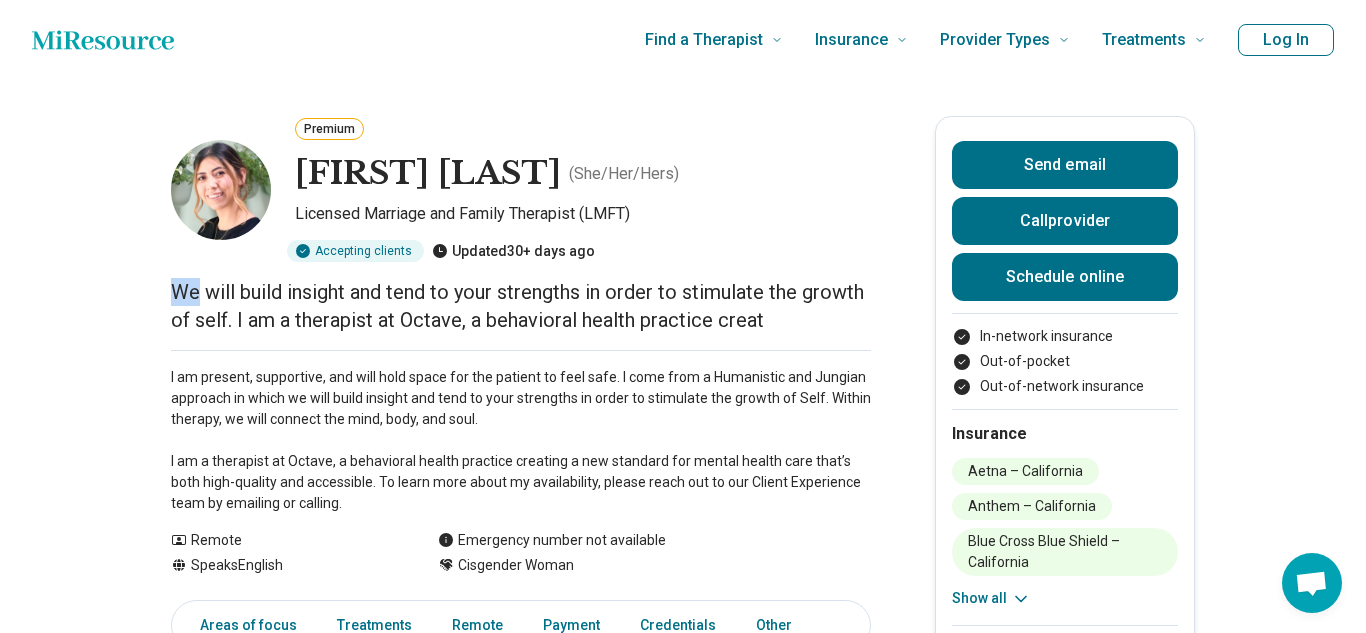 click on "We will build insight and tend to your strengths in order to stimulate the growth of self.
I am a therapist at Octave, a behavioral health practice creat" at bounding box center (521, 306) 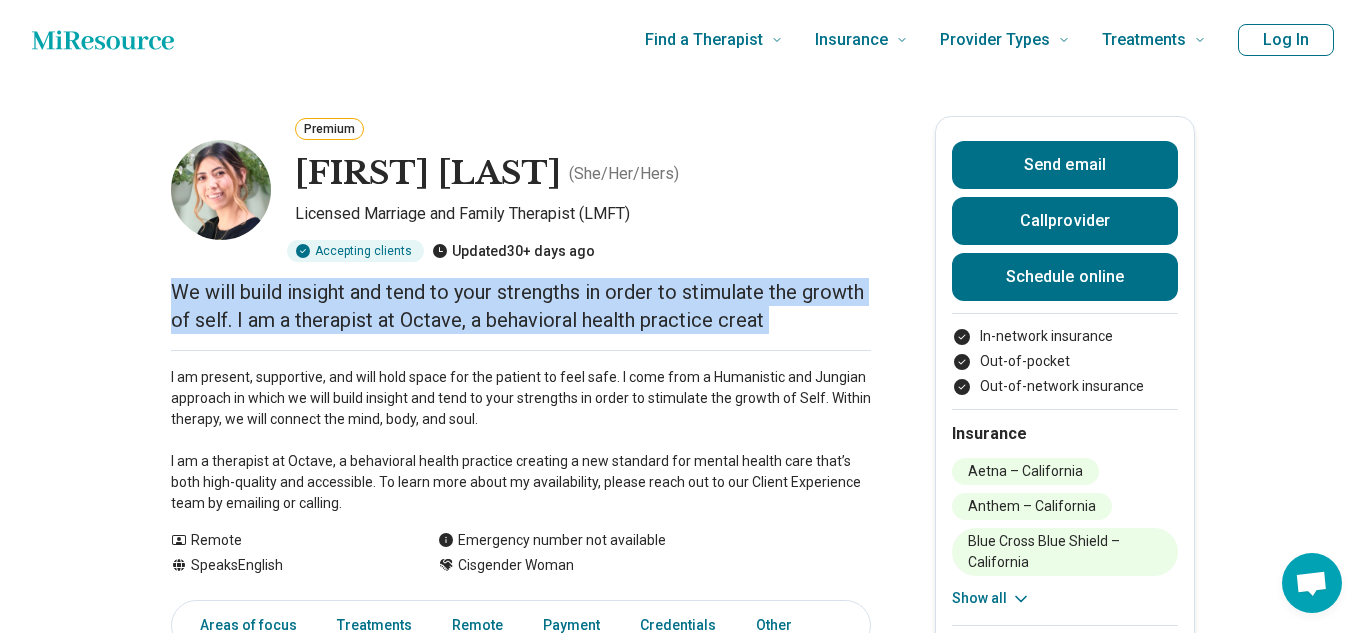 click on "We will build insight and tend to your strengths in order to stimulate the growth of self.
I am a therapist at Octave, a behavioral health practice creat" at bounding box center (521, 306) 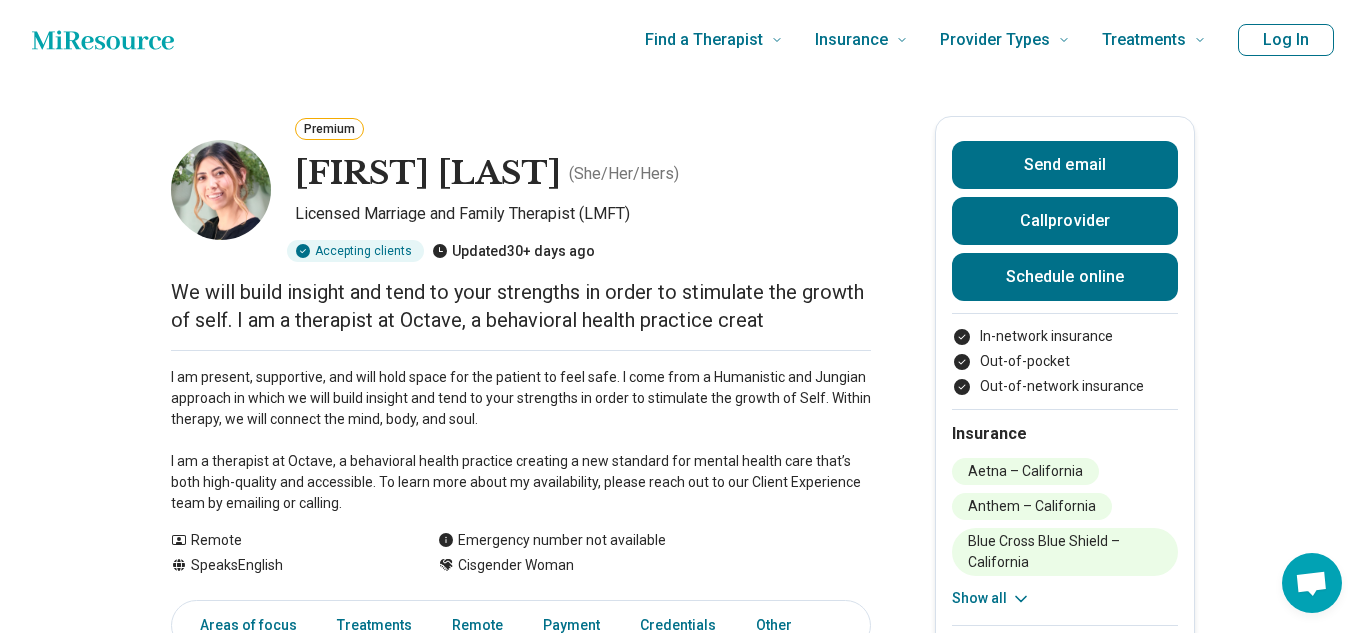 click on "We will build insight and tend to your strengths in order to stimulate the growth of self.
I am a therapist at Octave, a behavioral health practice creat" at bounding box center (521, 306) 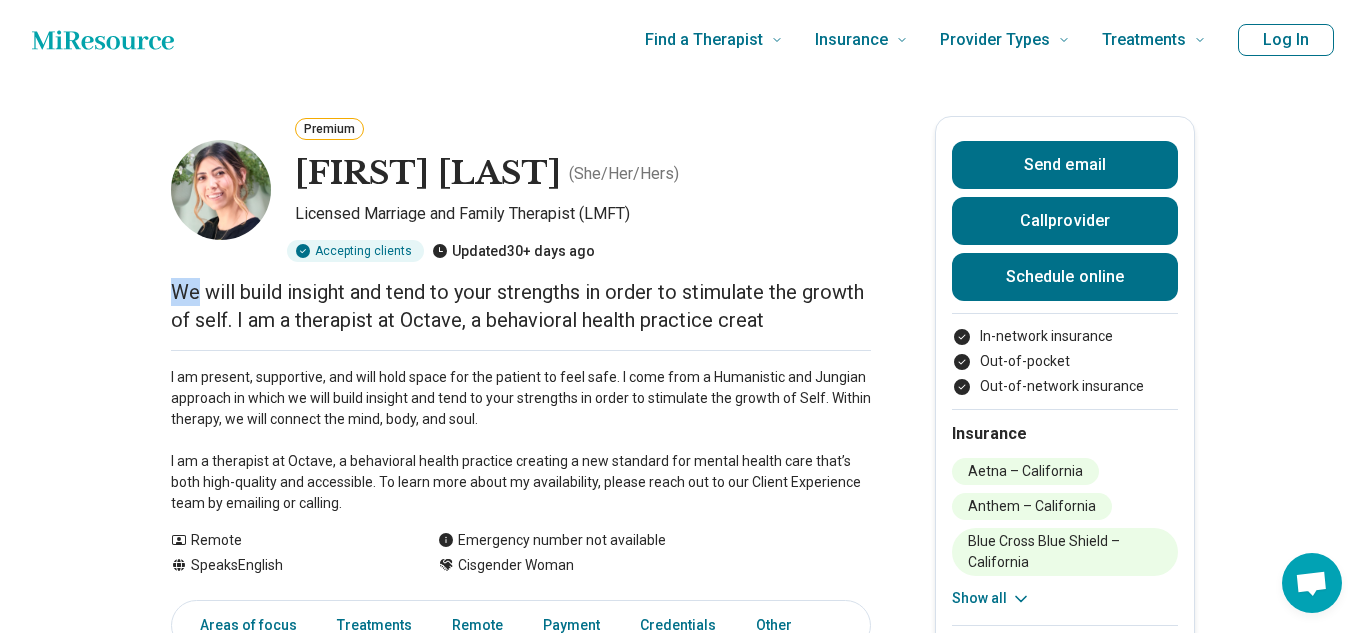 click on "We will build insight and tend to your strengths in order to stimulate the growth of self.
I am a therapist at Octave, a behavioral health practice creat" at bounding box center [521, 306] 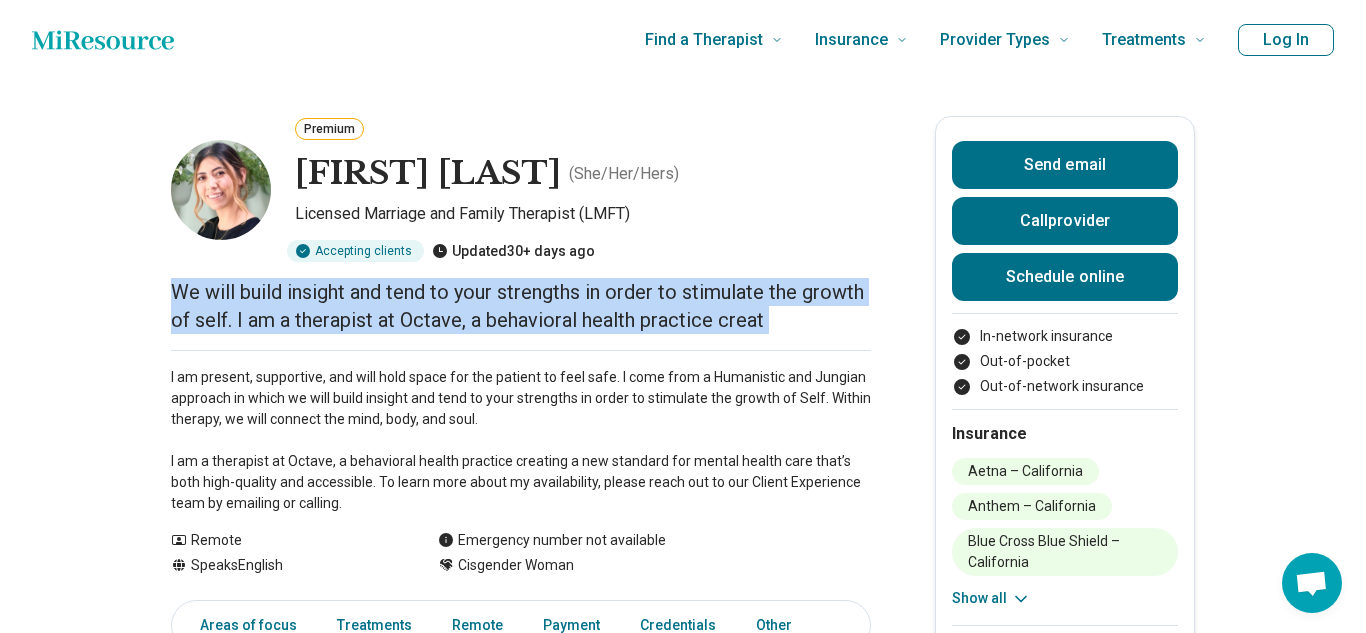 click on "I am present, supportive, and will hold space for the patient to feel safe. I come from a Humanistic and Jungian approach in which we will build insight and tend to your strengths in order to stimulate the growth of Self. Within therapy, we will connect the mind, body, and soul.
I am a therapist at Octave, a behavioral health practice creating a new standard for mental health care that’s both high-quality and accessible. To learn more about my availability, please reach out to our Client Experience team by emailing or calling." at bounding box center (521, 440) 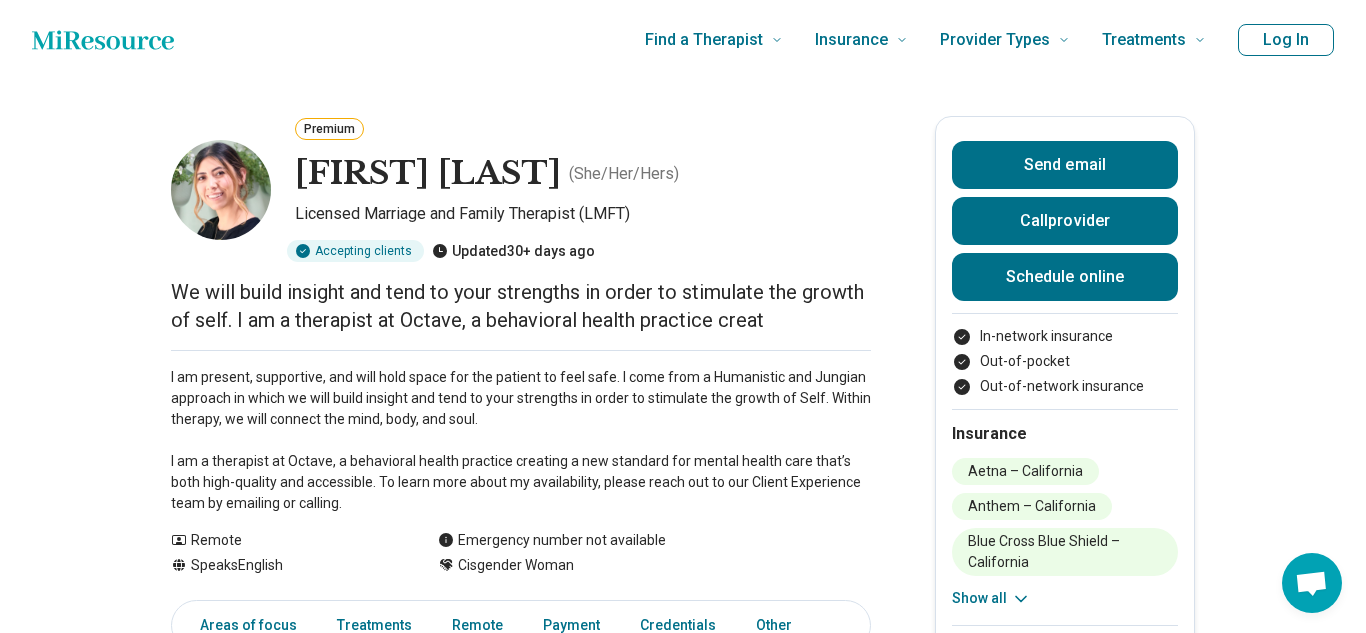 click on "I am present, supportive, and will hold space for the patient to feel safe. I come from a Humanistic and Jungian approach in which we will build insight and tend to your strengths in order to stimulate the growth of Self. Within therapy, we will connect the mind, body, and soul.
I am a therapist at Octave, a behavioral health practice creating a new standard for mental health care that’s both high-quality and accessible. To learn more about my availability, please reach out to our Client Experience team by emailing or calling." at bounding box center (521, 440) 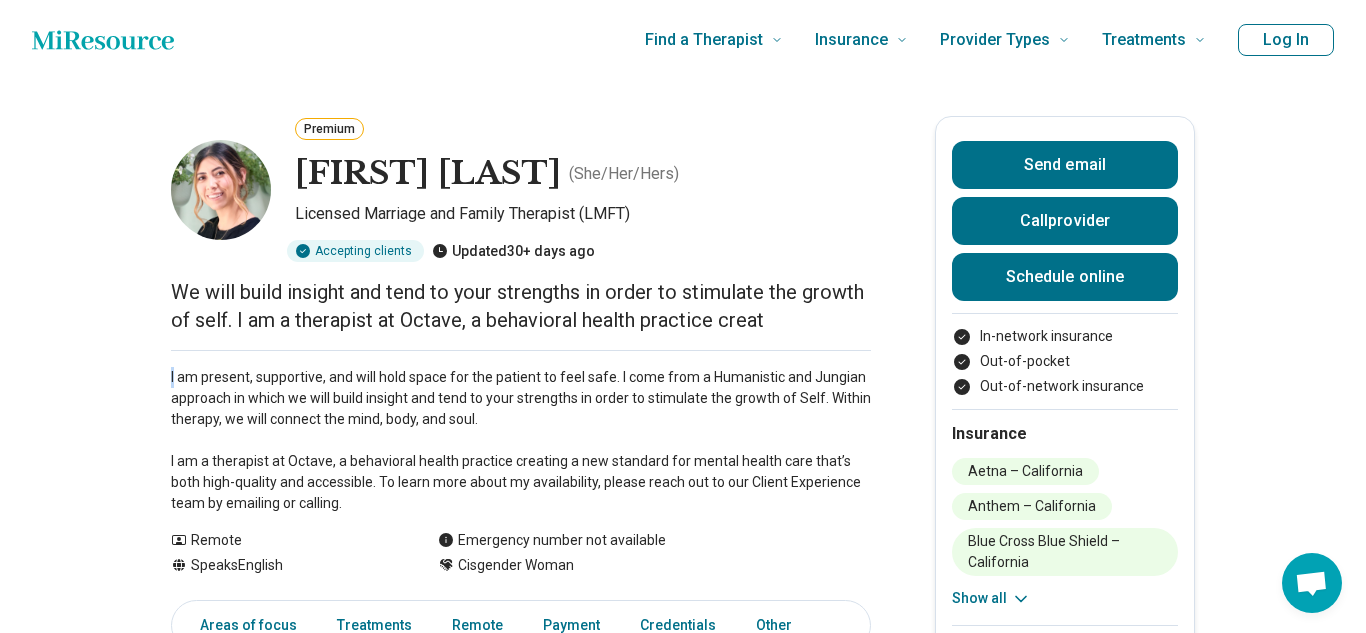 click on "I am present, supportive, and will hold space for the patient to feel safe. I come from a Humanistic and Jungian approach in which we will build insight and tend to your strengths in order to stimulate the growth of Self. Within therapy, we will connect the mind, body, and soul.
I am a therapist at Octave, a behavioral health practice creating a new standard for mental health care that’s both high-quality and accessible. To learn more about my availability, please reach out to our Client Experience team by emailing or calling." at bounding box center [521, 440] 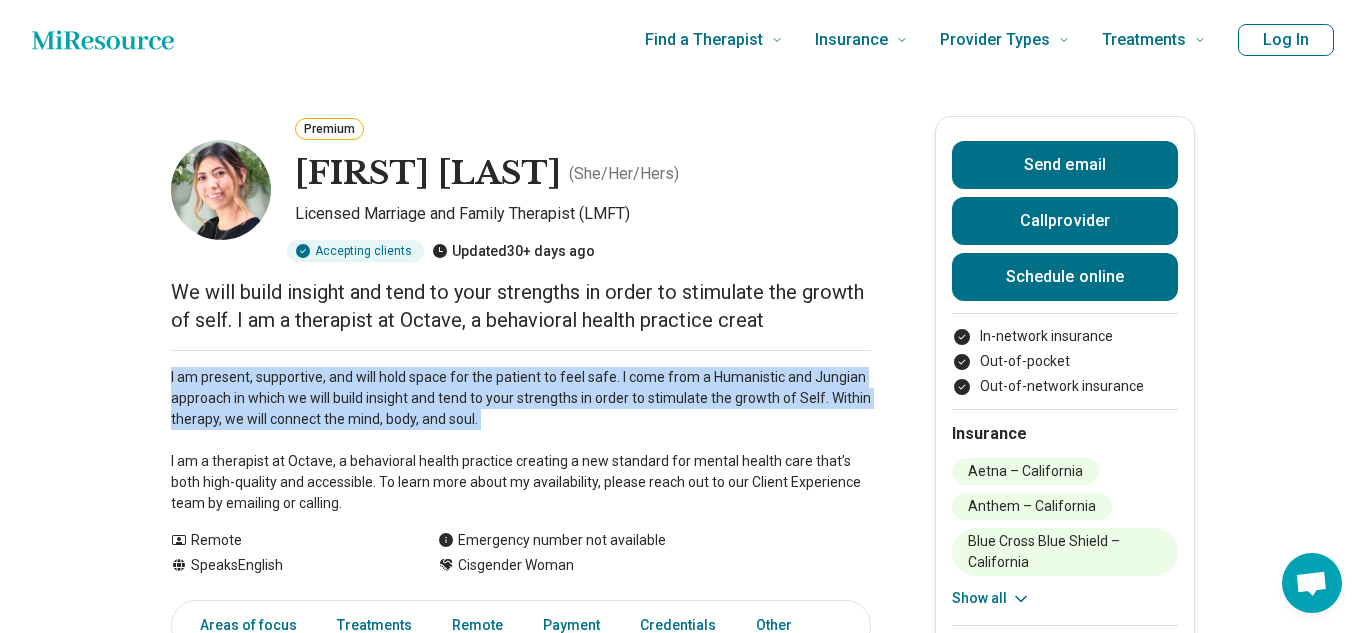 click on "I am present, supportive, and will hold space for the patient to feel safe. I come from a Humanistic and Jungian approach in which we will build insight and tend to your strengths in order to stimulate the growth of Self. Within therapy, we will connect the mind, body, and soul.
I am a therapist at Octave, a behavioral health practice creating a new standard for mental health care that’s both high-quality and accessible. To learn more about my availability, please reach out to our Client Experience team by emailing or calling." at bounding box center (521, 440) 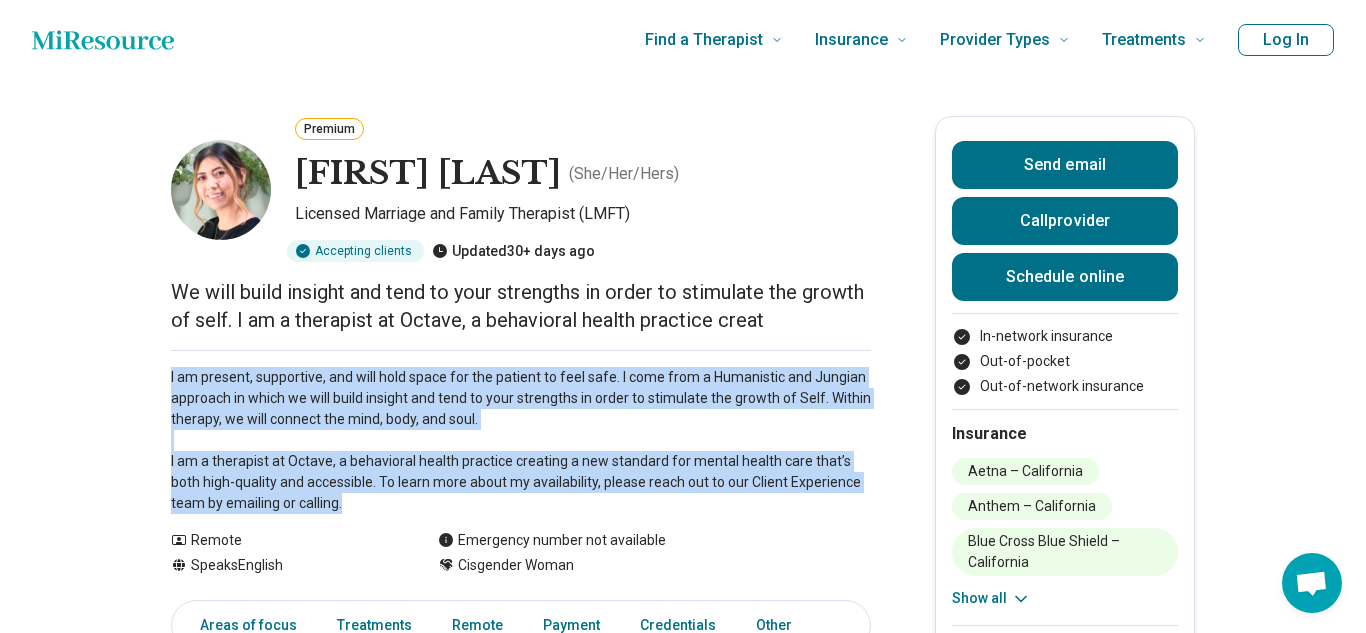 drag, startPoint x: 170, startPoint y: 379, endPoint x: 312, endPoint y: 497, distance: 184.62936 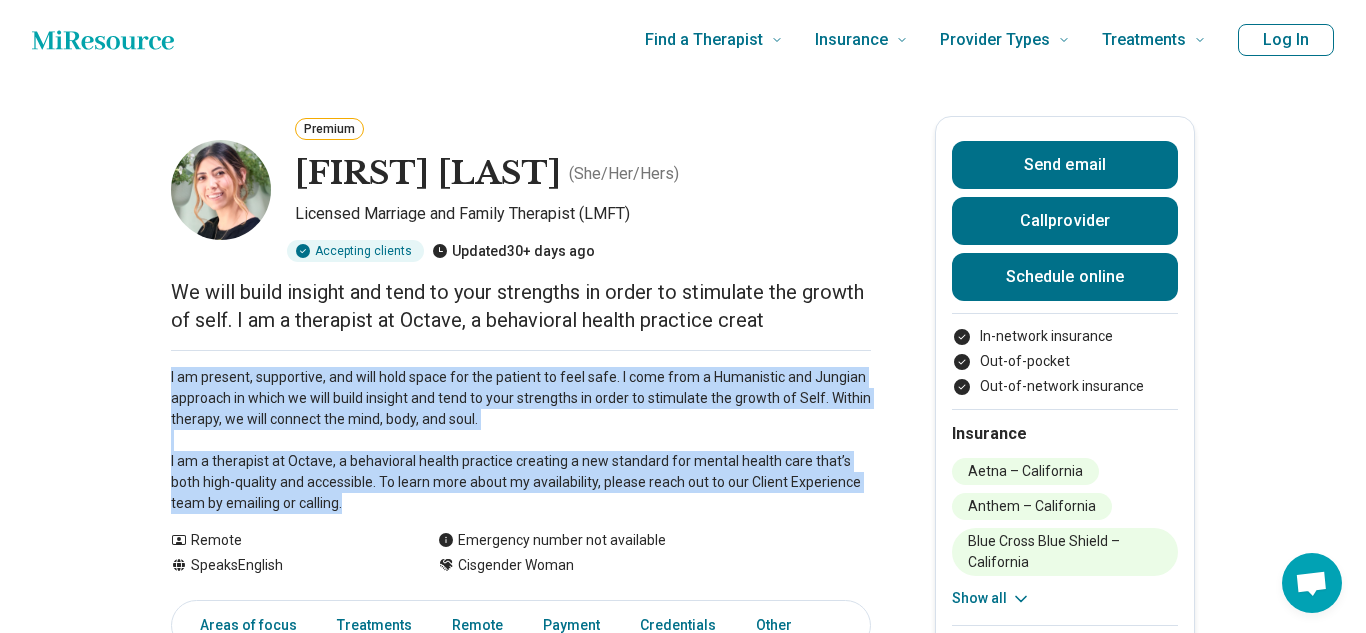 drag, startPoint x: 170, startPoint y: 372, endPoint x: 325, endPoint y: 507, distance: 205.54805 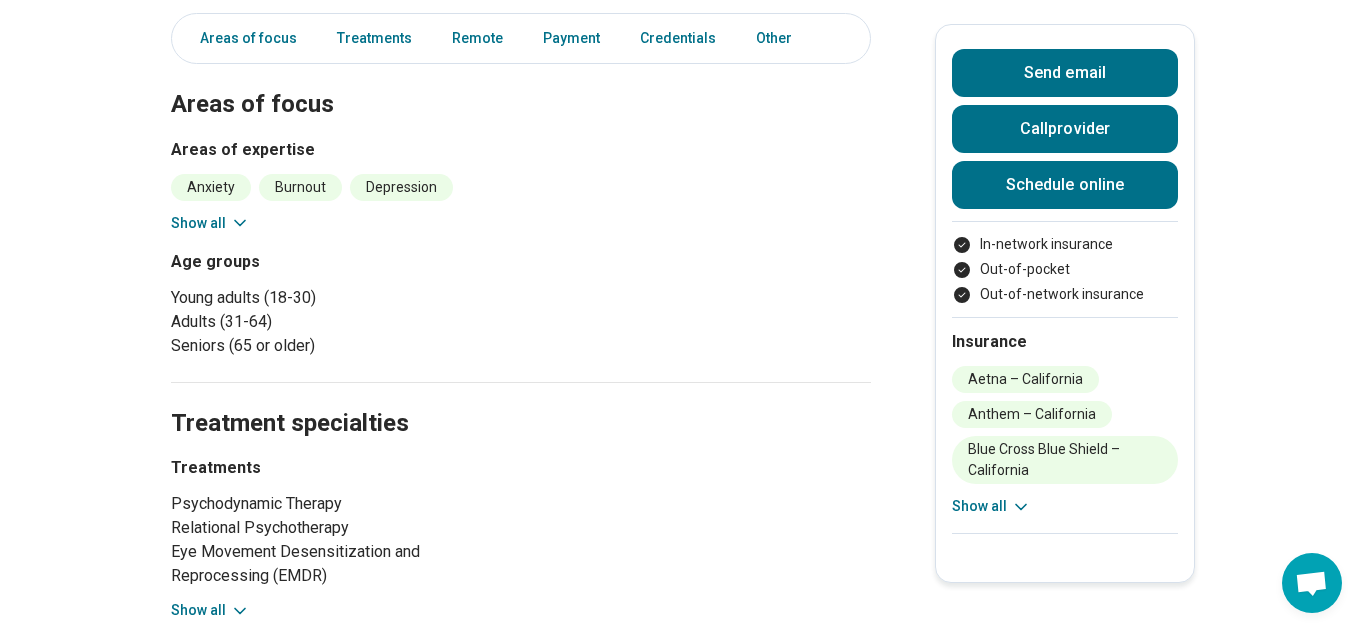 scroll, scrollTop: 586, scrollLeft: 0, axis: vertical 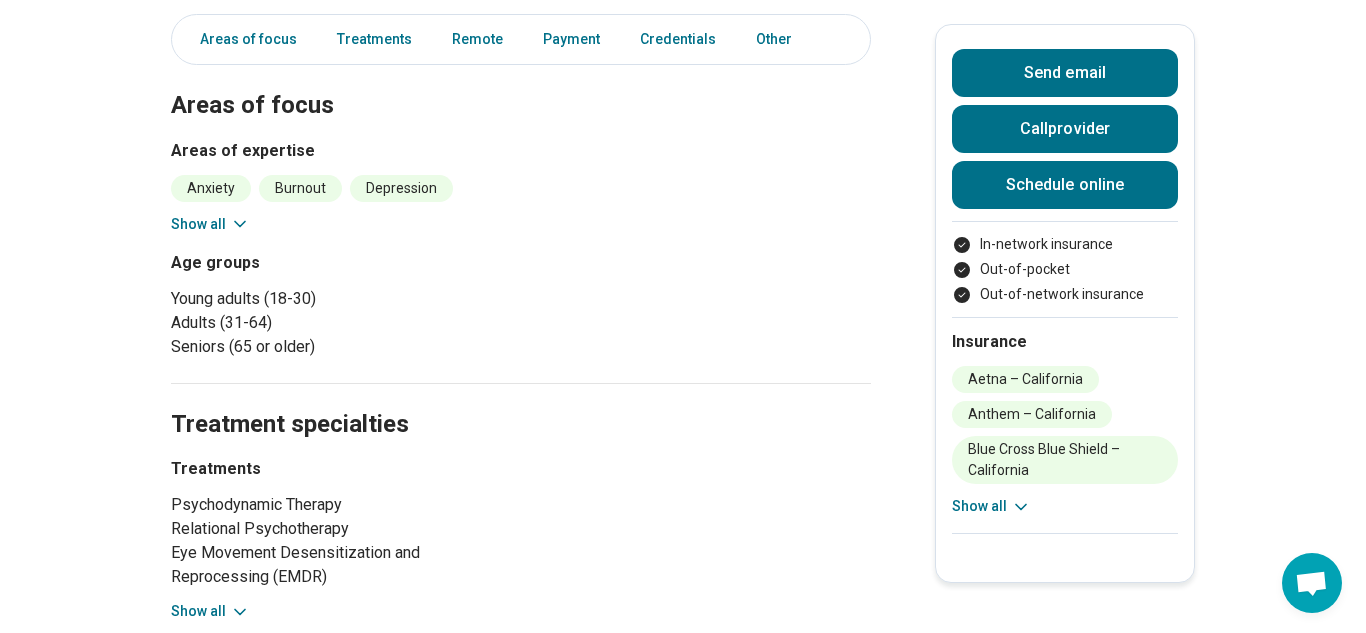 click on "Show all" at bounding box center (210, 611) 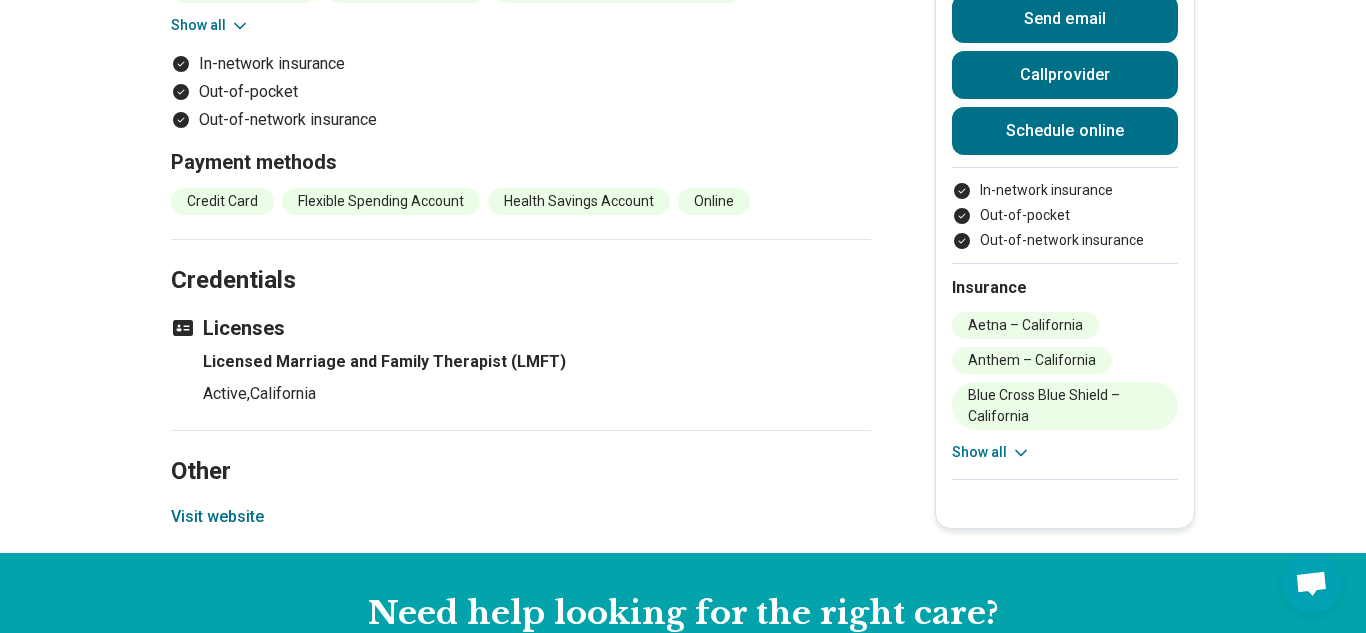scroll, scrollTop: 1687, scrollLeft: 0, axis: vertical 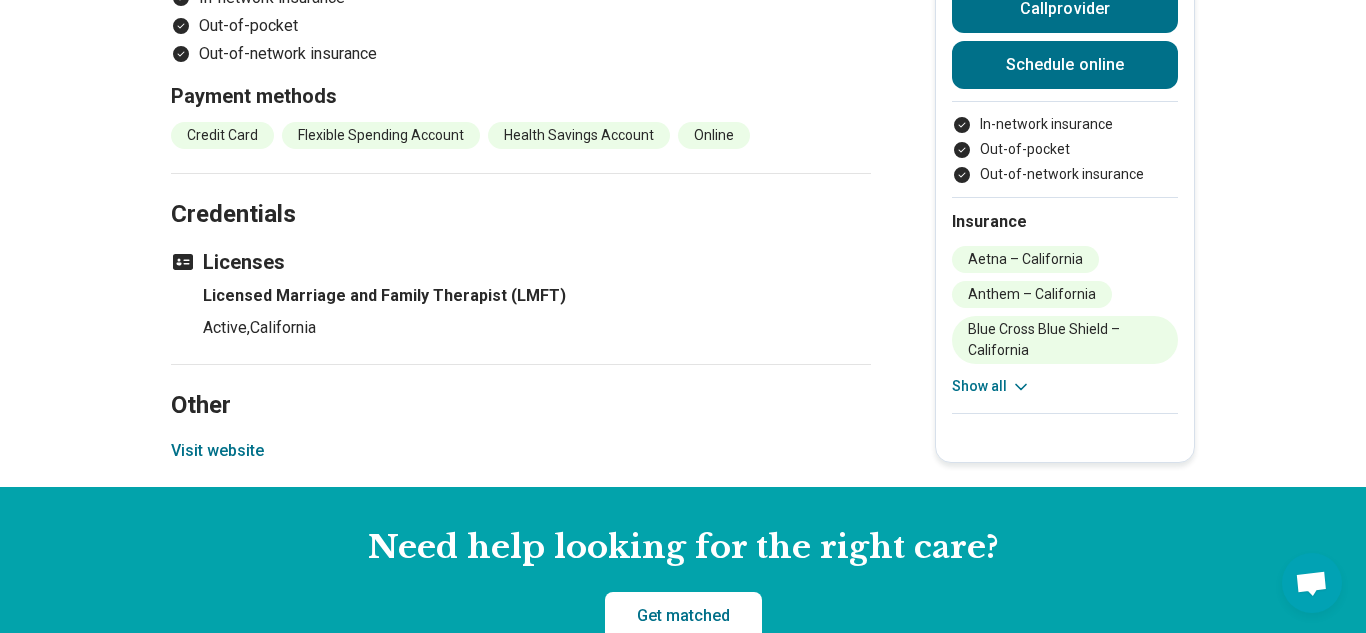 click on "Visit website" at bounding box center (217, 451) 